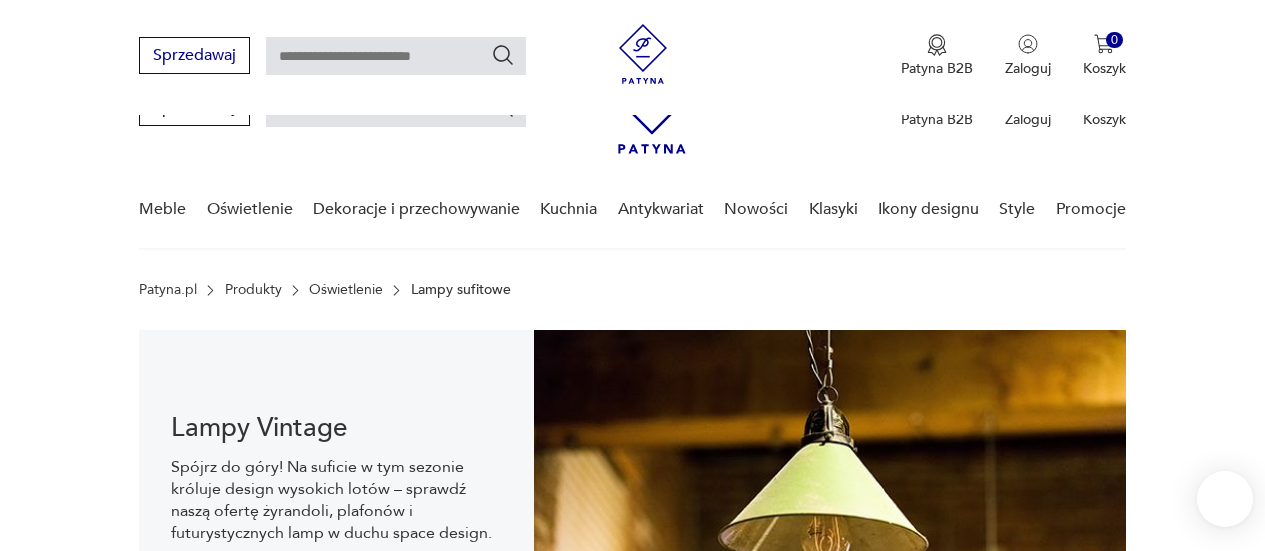scroll, scrollTop: 2474, scrollLeft: 0, axis: vertical 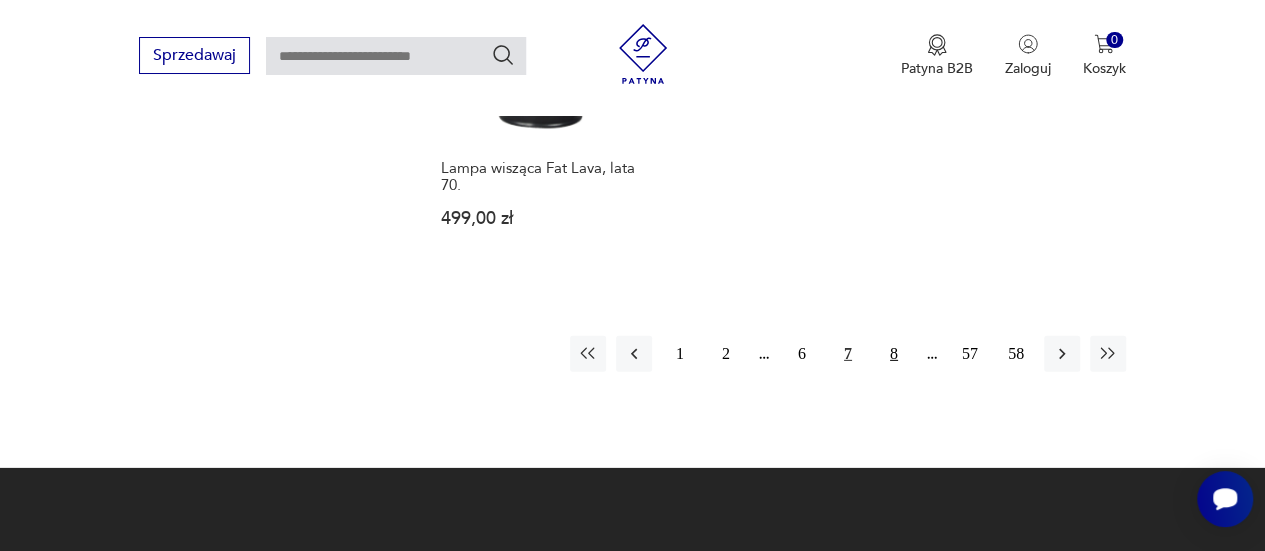 click on "8" at bounding box center (894, 354) 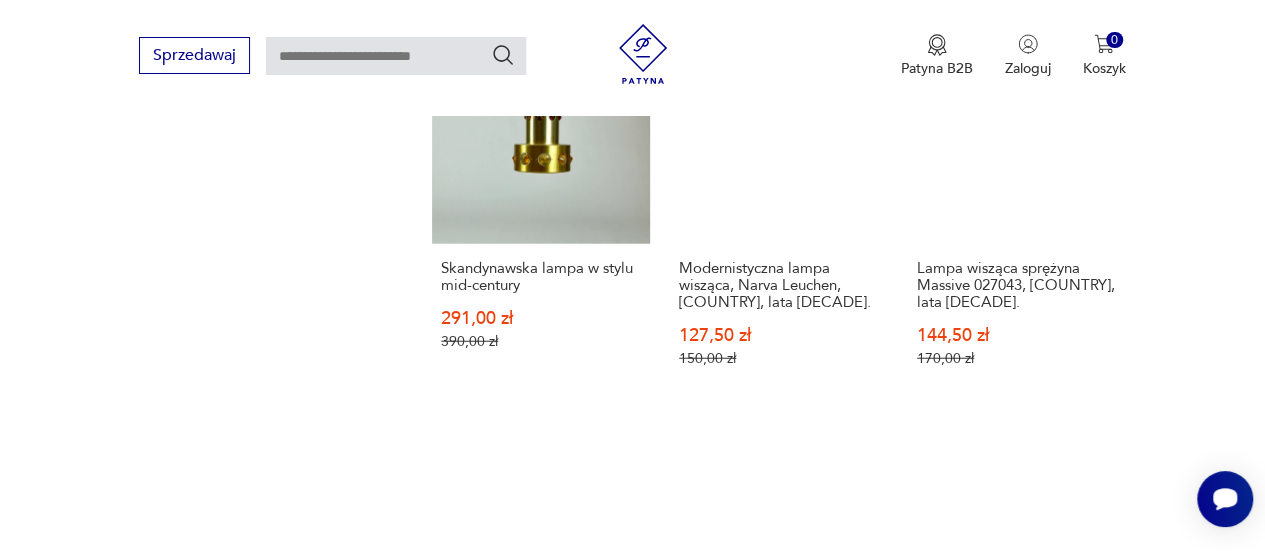 scroll, scrollTop: 2392, scrollLeft: 0, axis: vertical 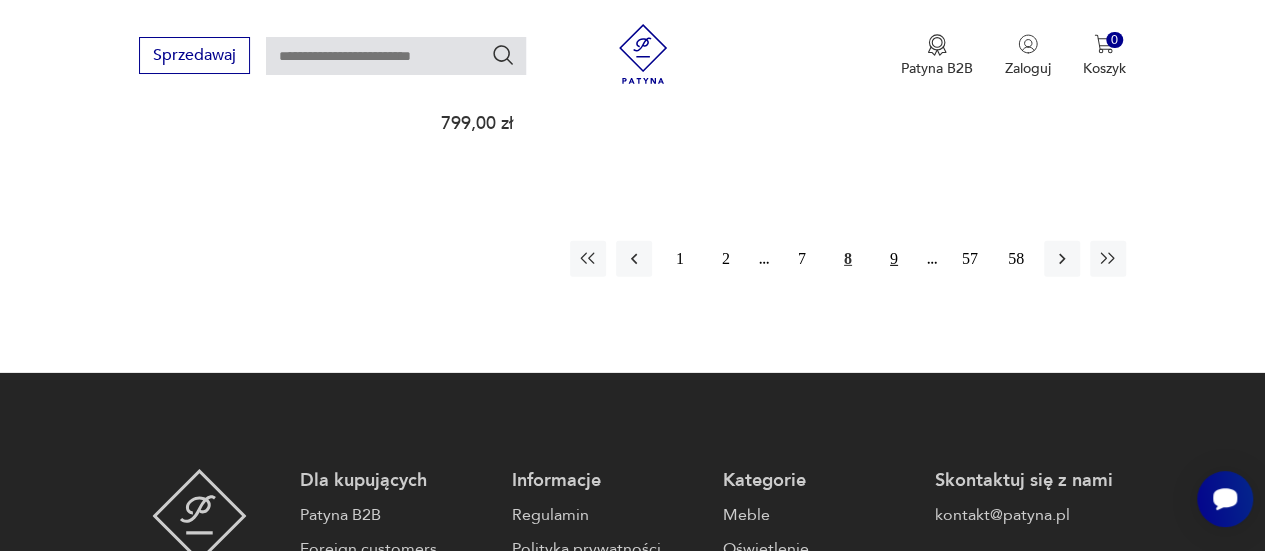 click on "9" at bounding box center [894, 259] 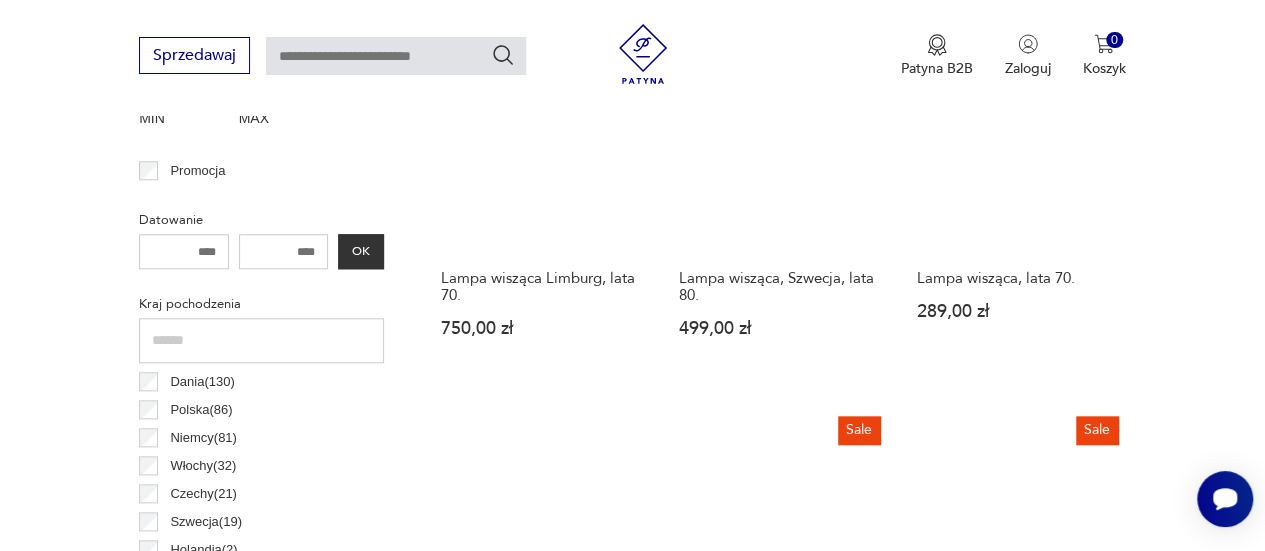 scroll, scrollTop: 864, scrollLeft: 0, axis: vertical 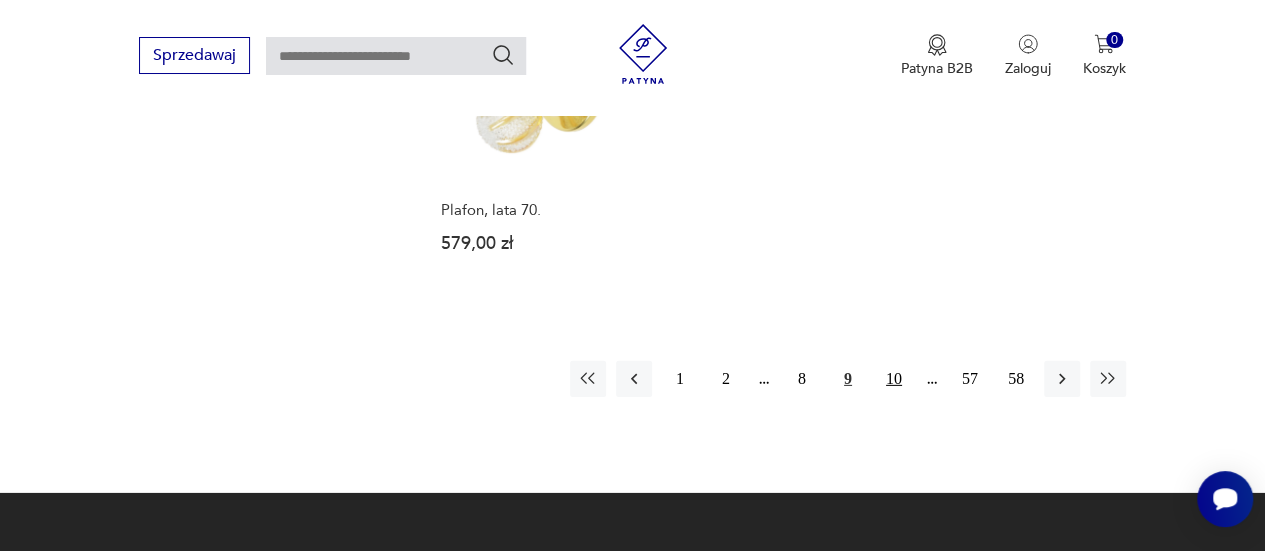 click on "10" at bounding box center (894, 379) 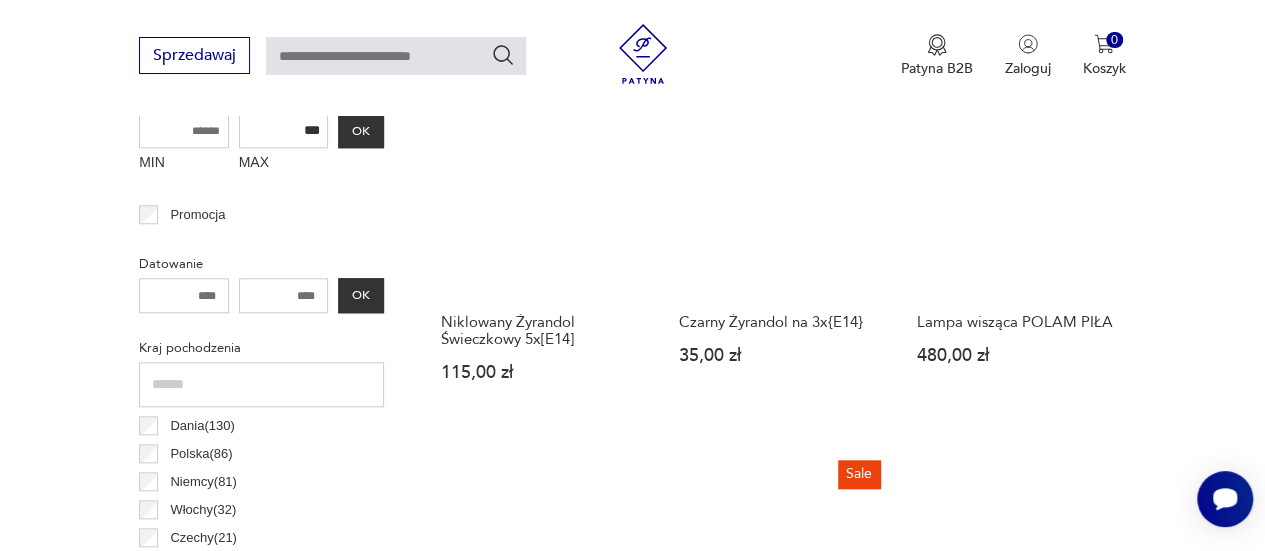 scroll, scrollTop: 658, scrollLeft: 0, axis: vertical 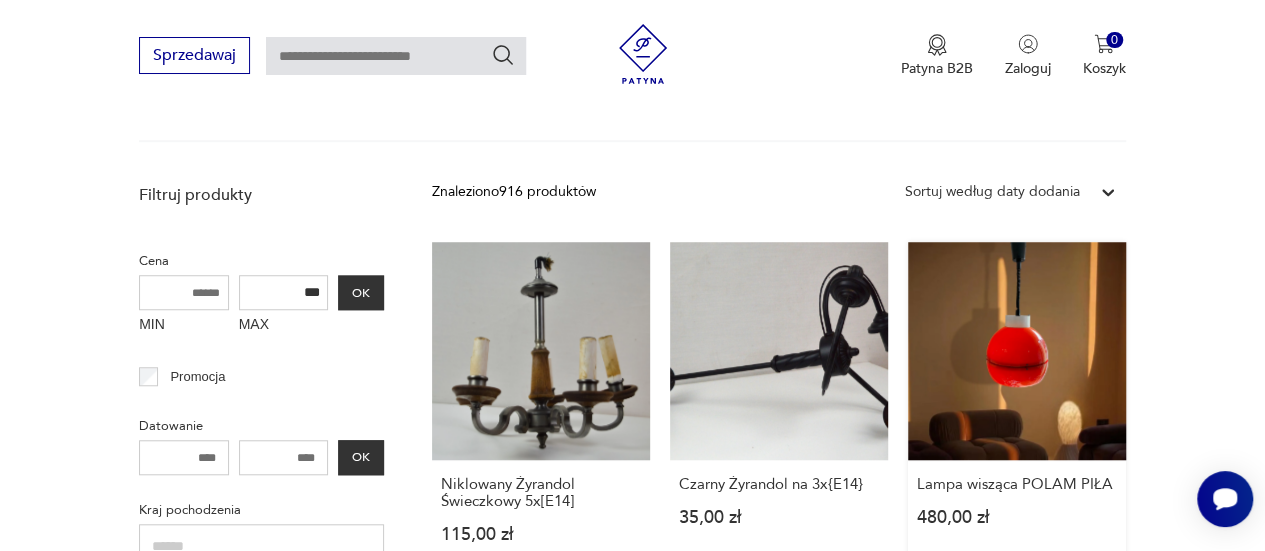 drag, startPoint x: 1054, startPoint y: 315, endPoint x: 1104, endPoint y: 326, distance: 51.1957 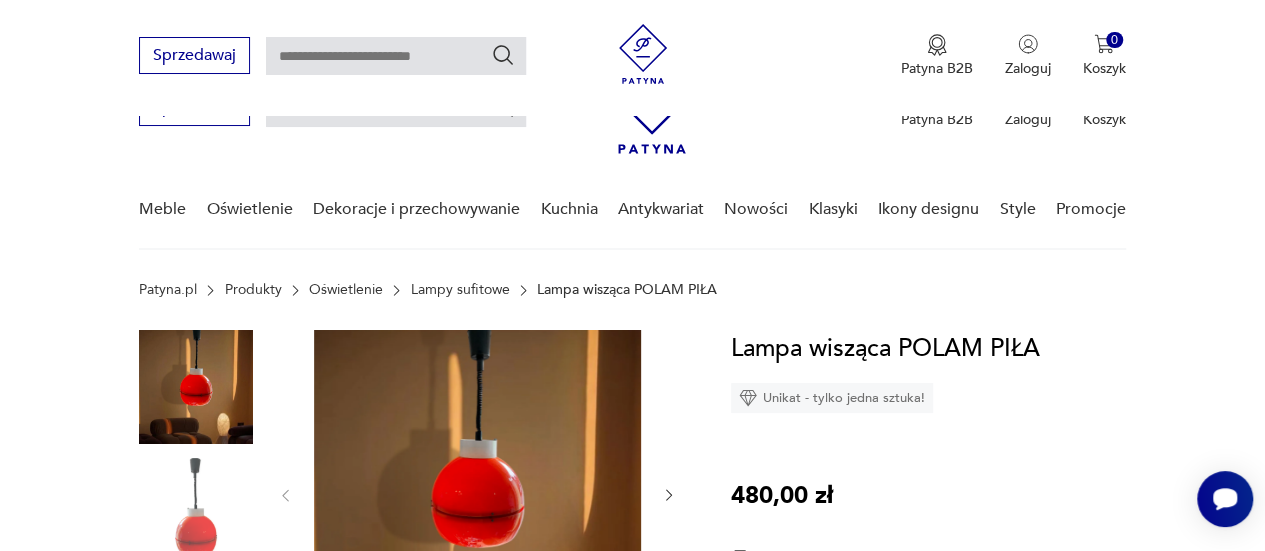 scroll, scrollTop: 226, scrollLeft: 0, axis: vertical 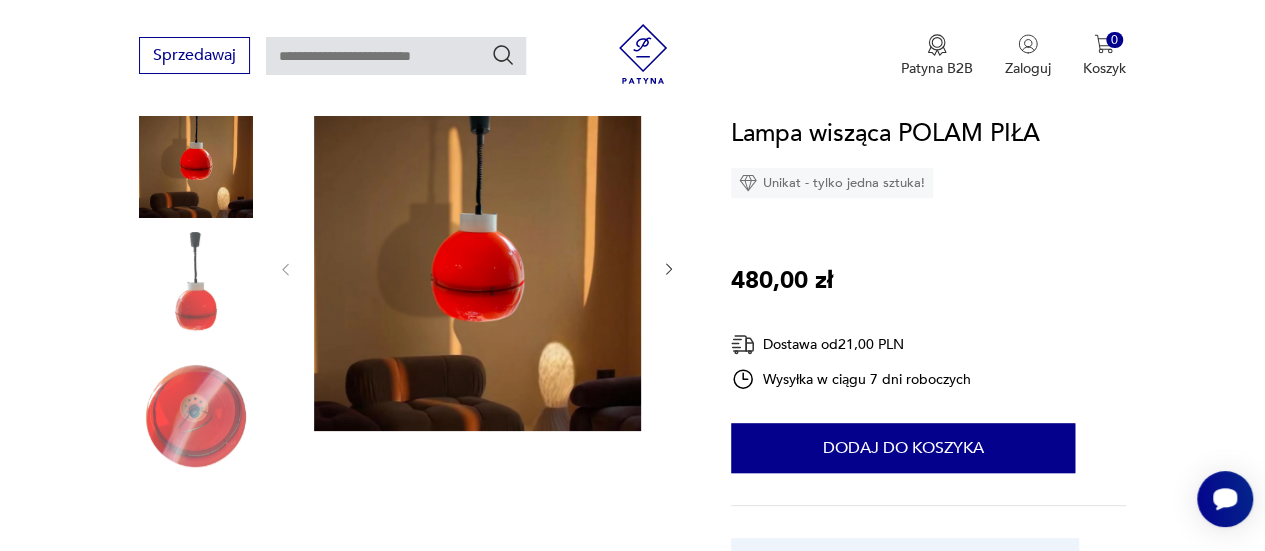 click at bounding box center [196, 289] 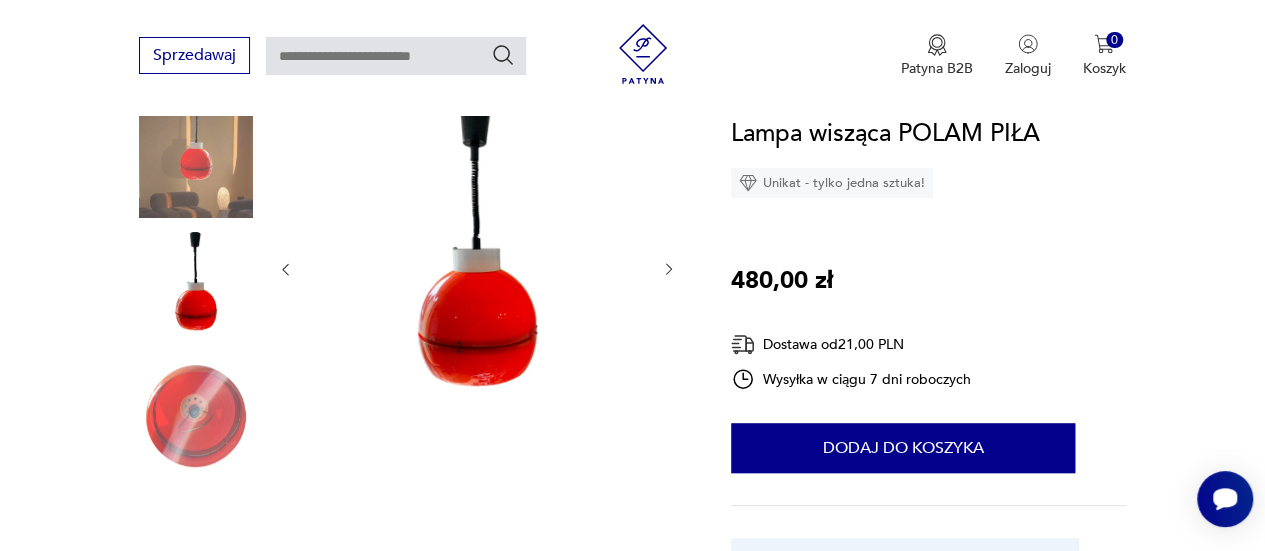 click at bounding box center [196, 416] 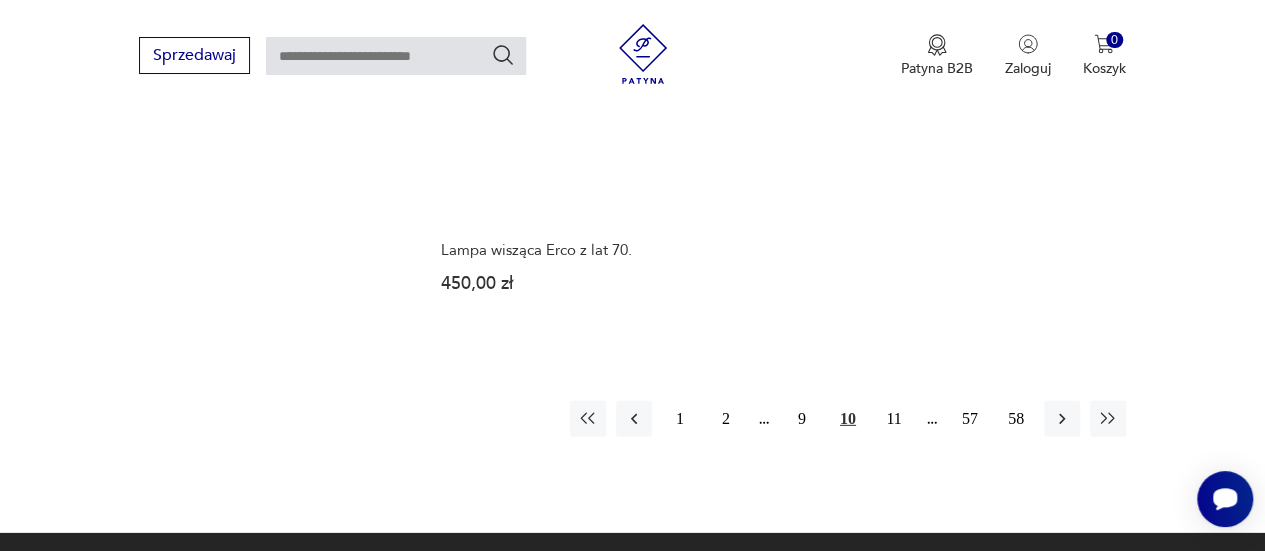 scroll, scrollTop: 2808, scrollLeft: 0, axis: vertical 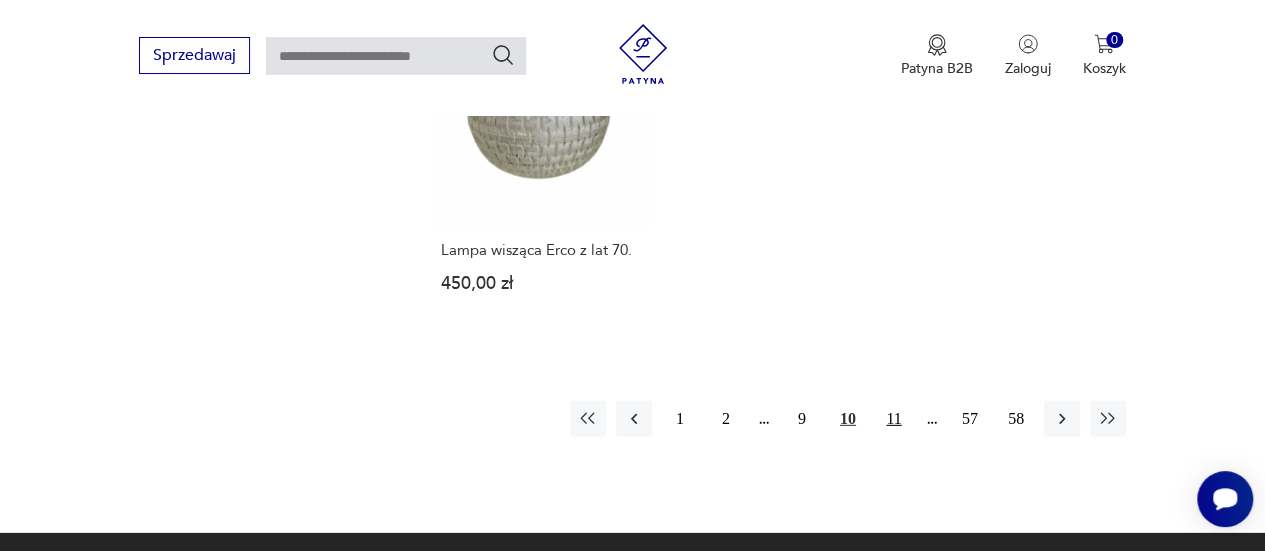 click on "11" at bounding box center (894, 419) 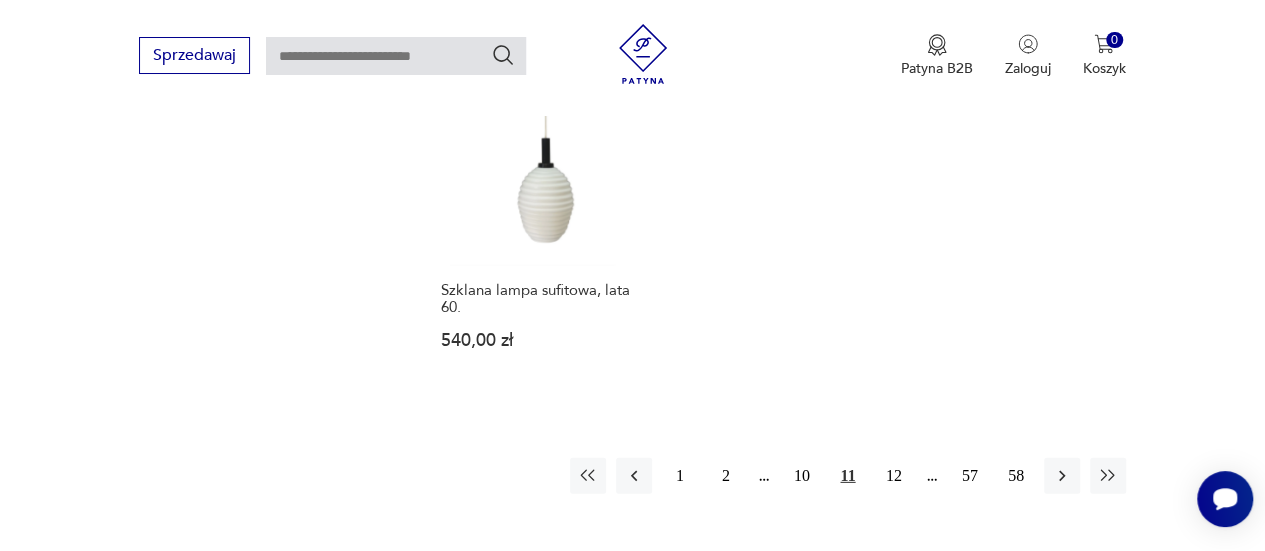 scroll, scrollTop: 2828, scrollLeft: 0, axis: vertical 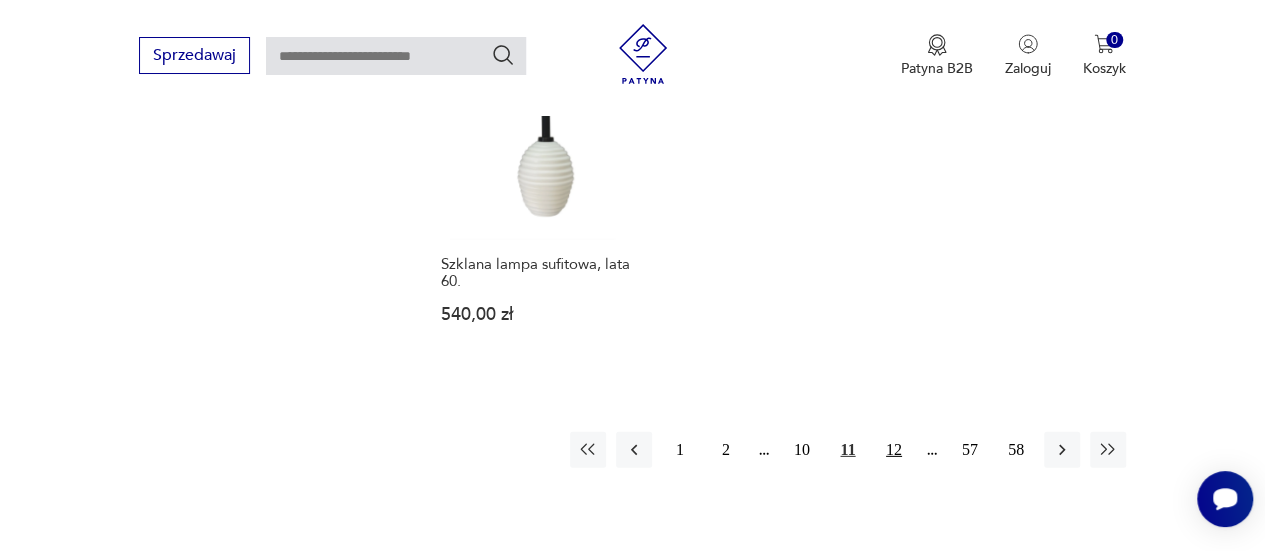 click on "12" at bounding box center (894, 450) 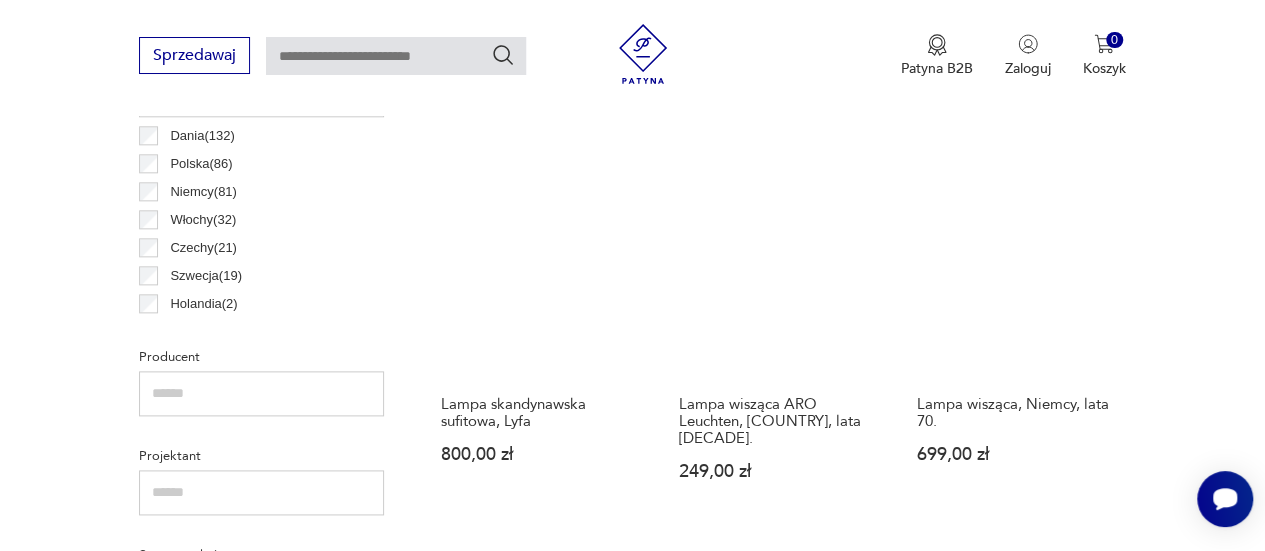scroll, scrollTop: 1108, scrollLeft: 0, axis: vertical 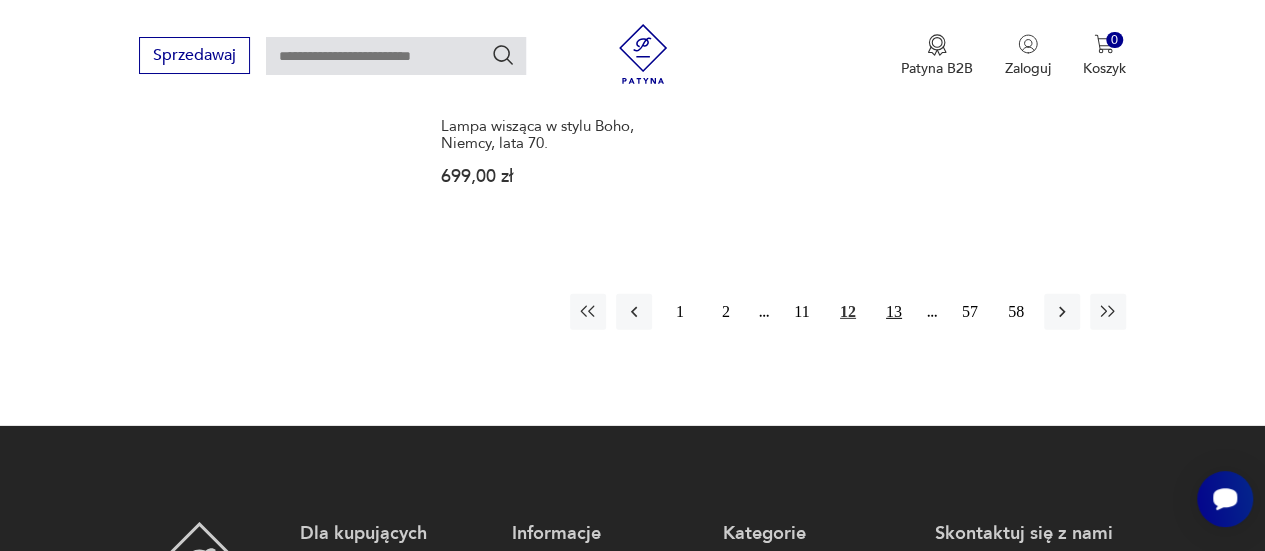 click on "13" at bounding box center (894, 312) 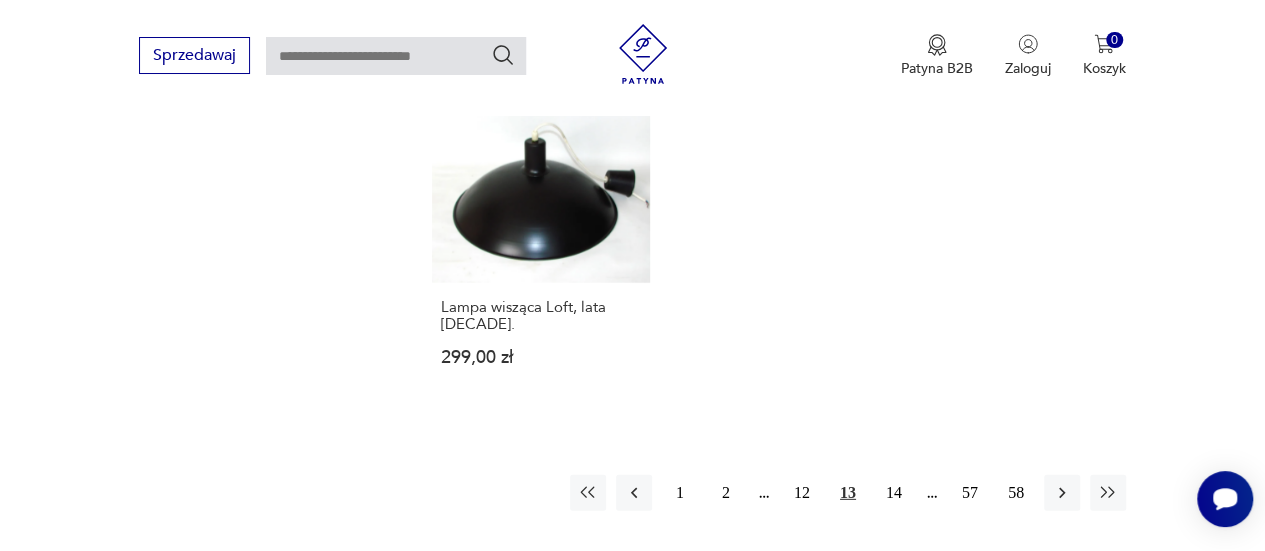 scroll, scrollTop: 2720, scrollLeft: 0, axis: vertical 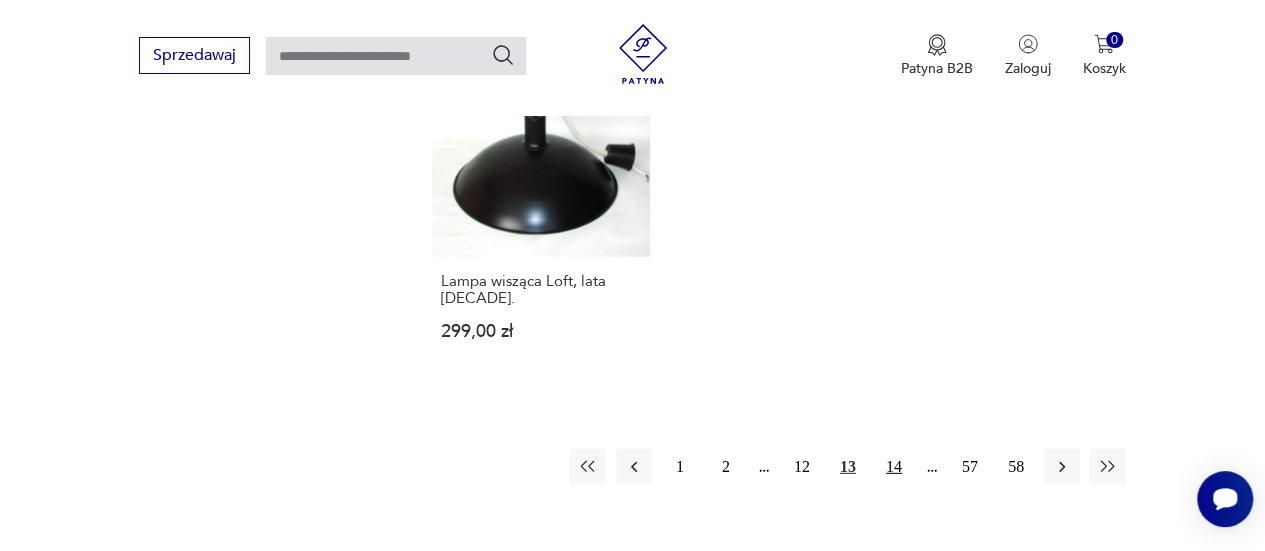 click on "14" at bounding box center (894, 467) 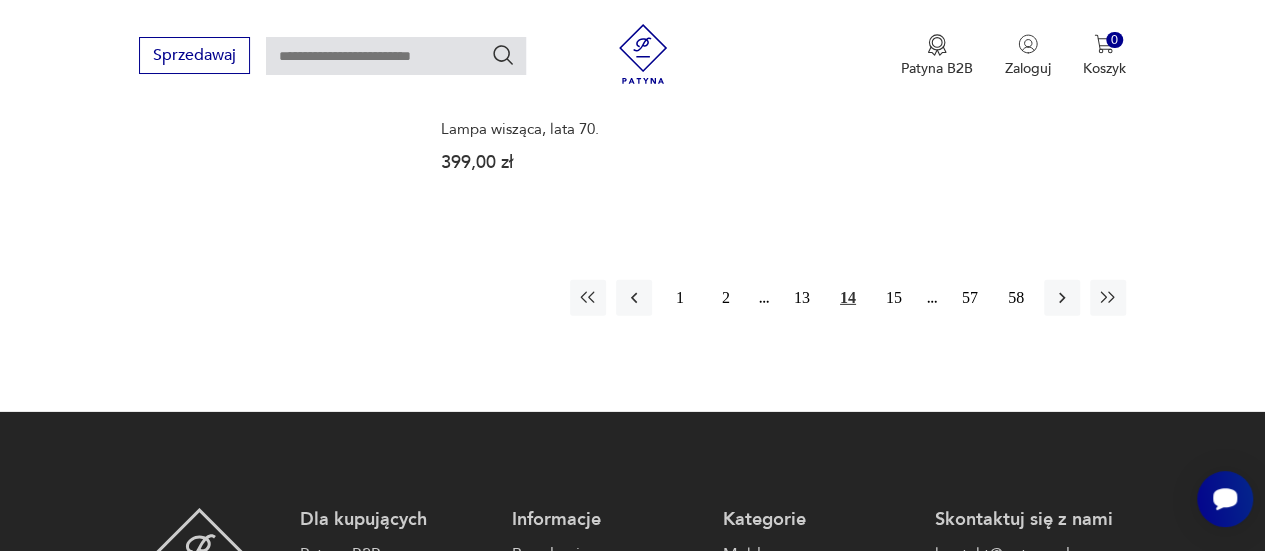 scroll, scrollTop: 2986, scrollLeft: 0, axis: vertical 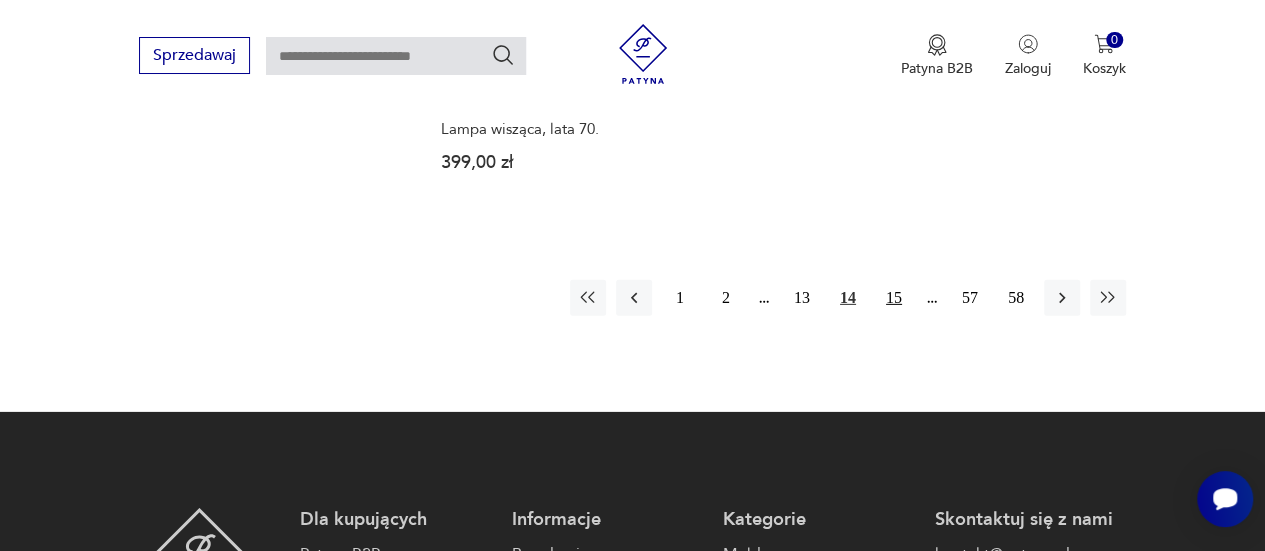 click on "15" at bounding box center [894, 298] 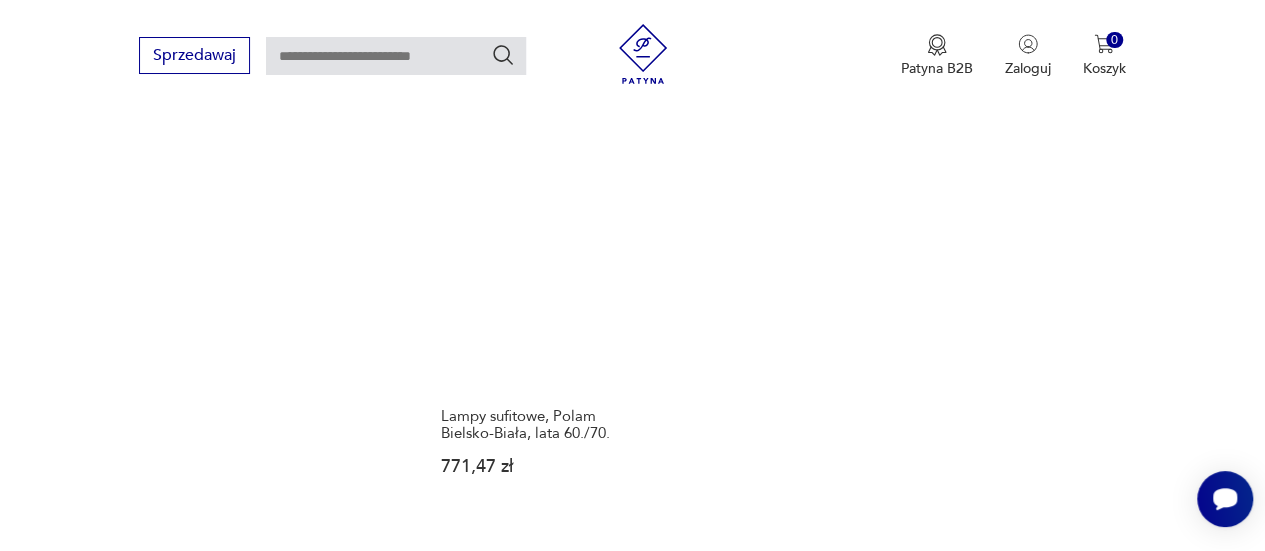 scroll, scrollTop: 2600, scrollLeft: 0, axis: vertical 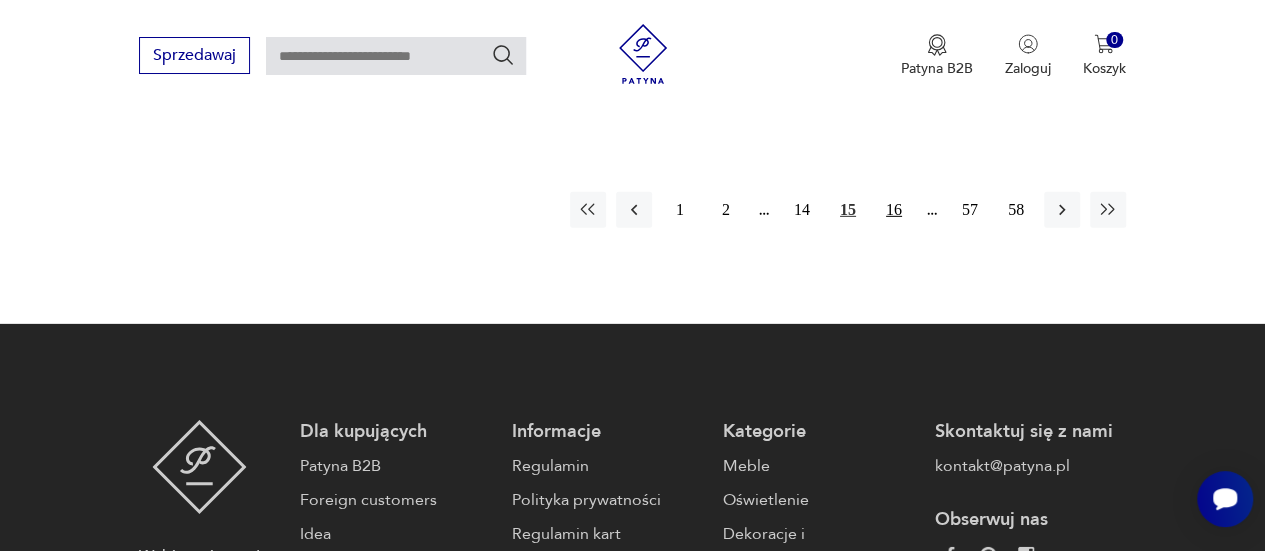 click on "16" at bounding box center (894, 210) 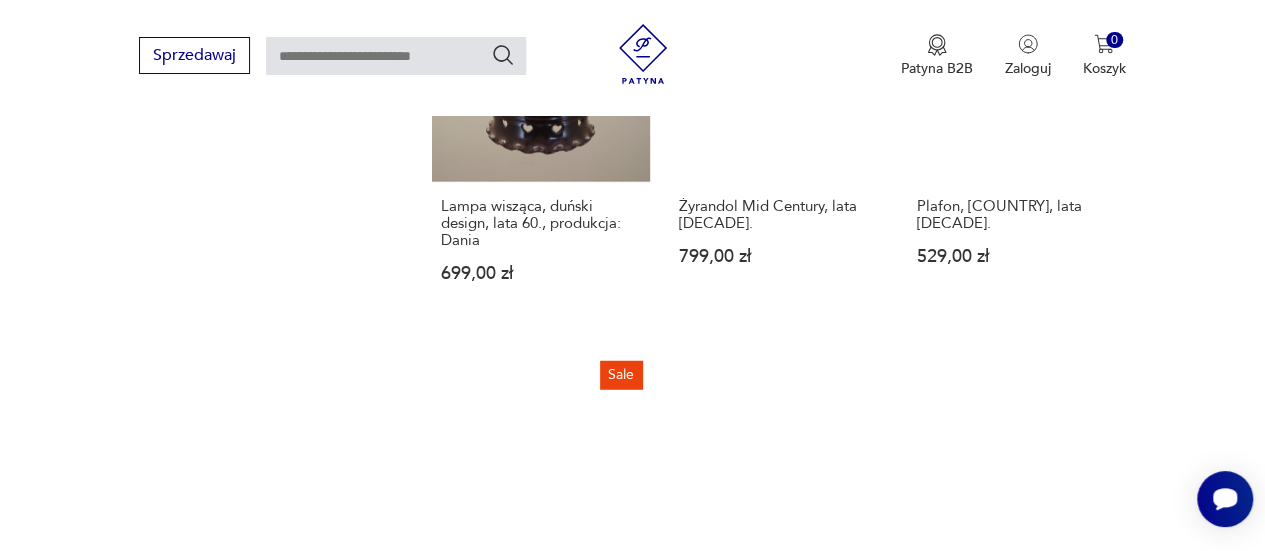 scroll, scrollTop: 2890, scrollLeft: 0, axis: vertical 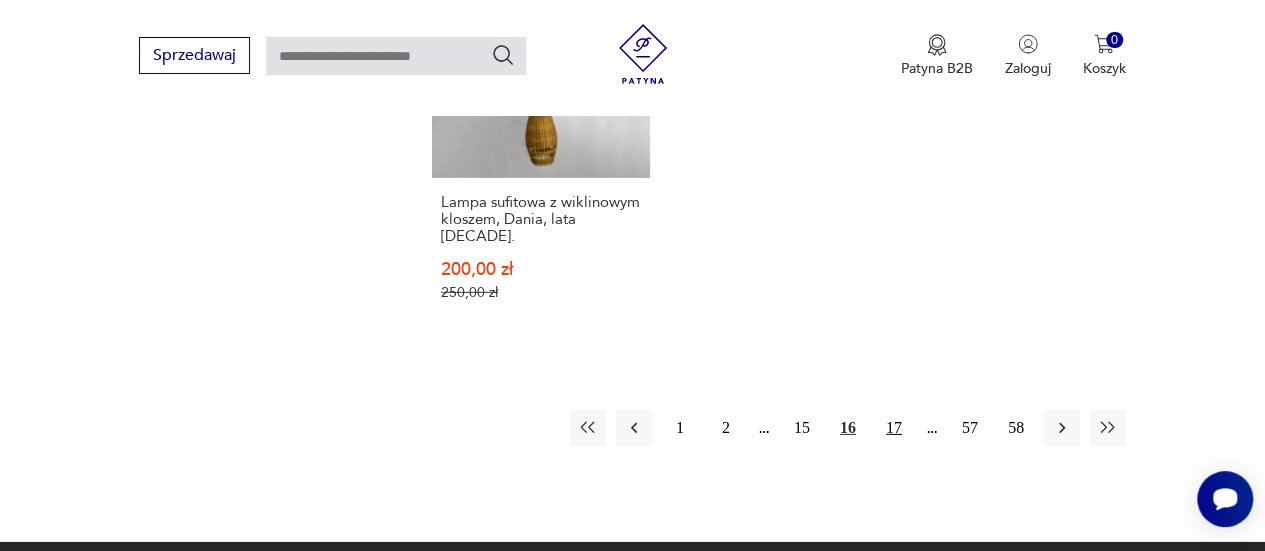 click on "17" at bounding box center [894, 428] 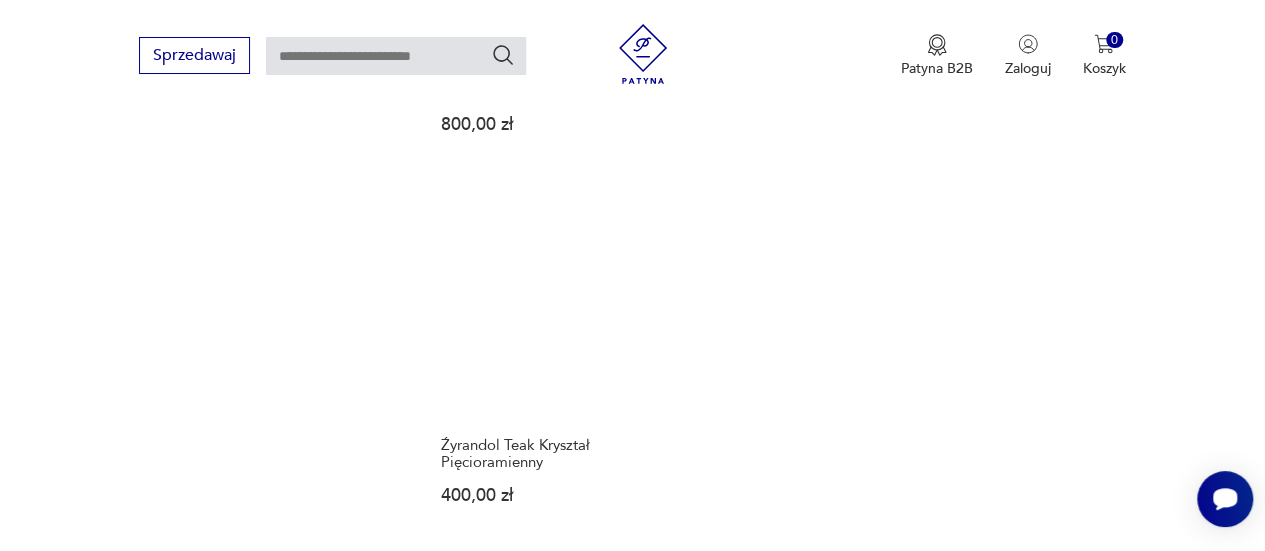 scroll, scrollTop: 3034, scrollLeft: 0, axis: vertical 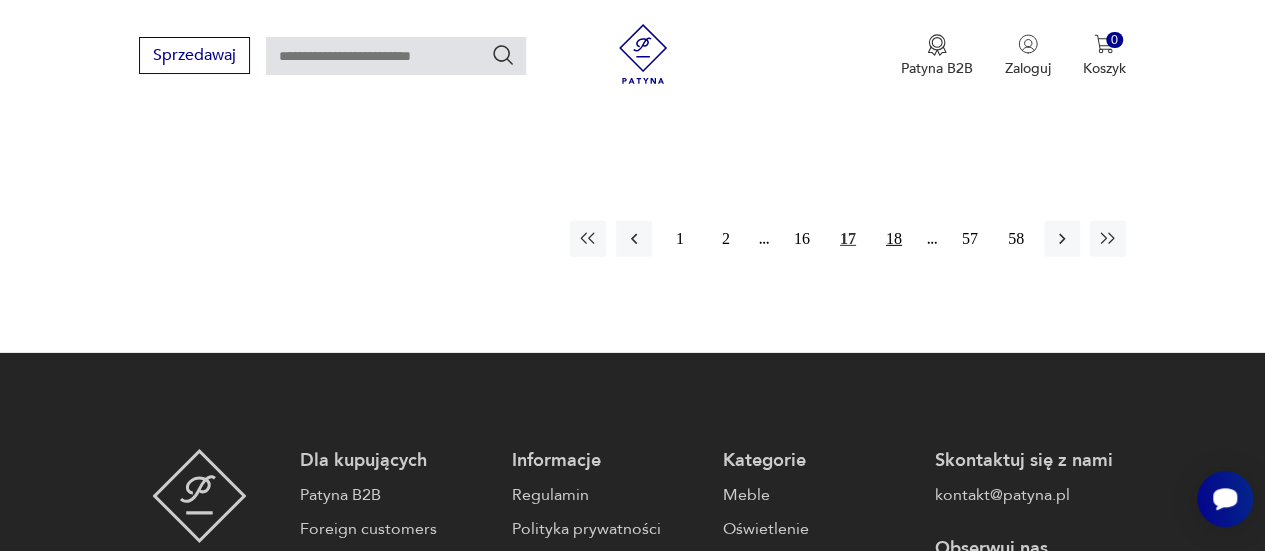 click on "18" at bounding box center [894, 239] 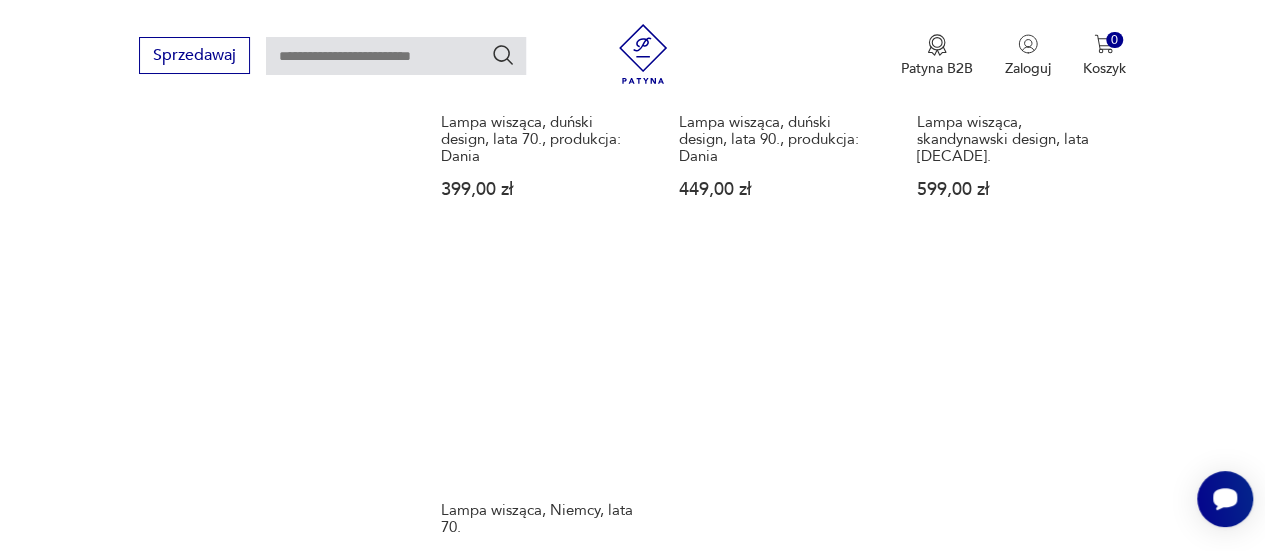 scroll, scrollTop: 2910, scrollLeft: 0, axis: vertical 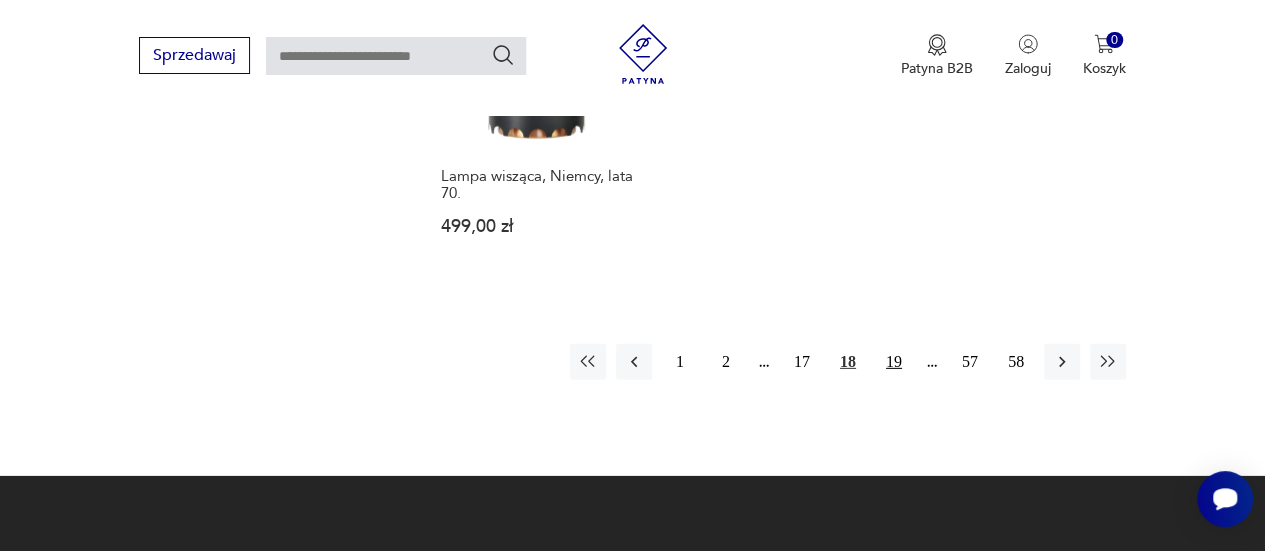 click on "19" at bounding box center (894, 362) 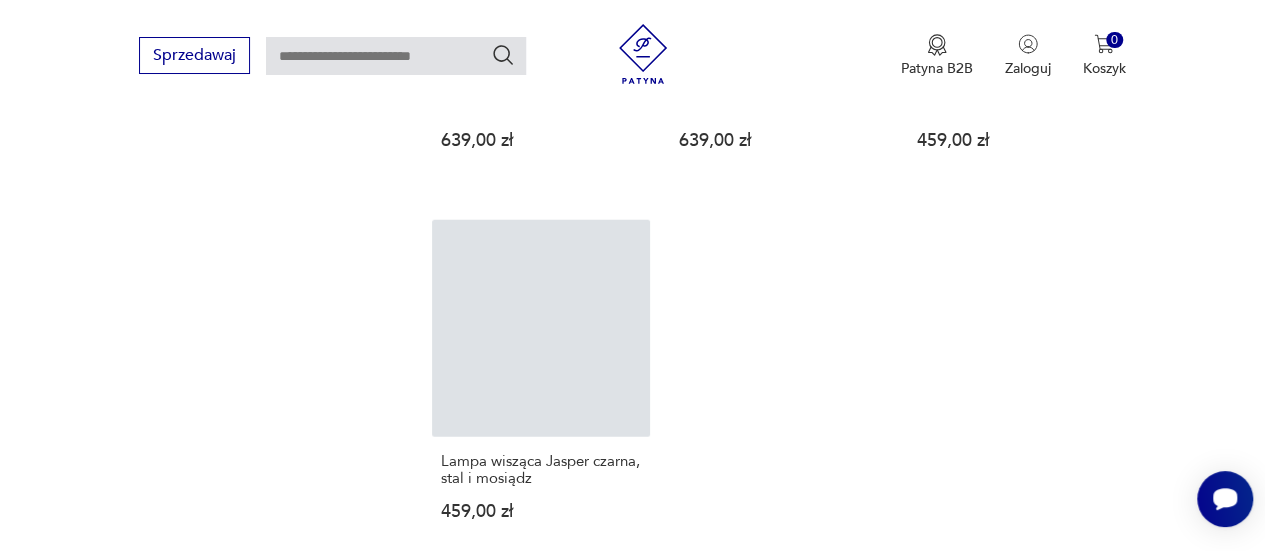 scroll, scrollTop: 2976, scrollLeft: 0, axis: vertical 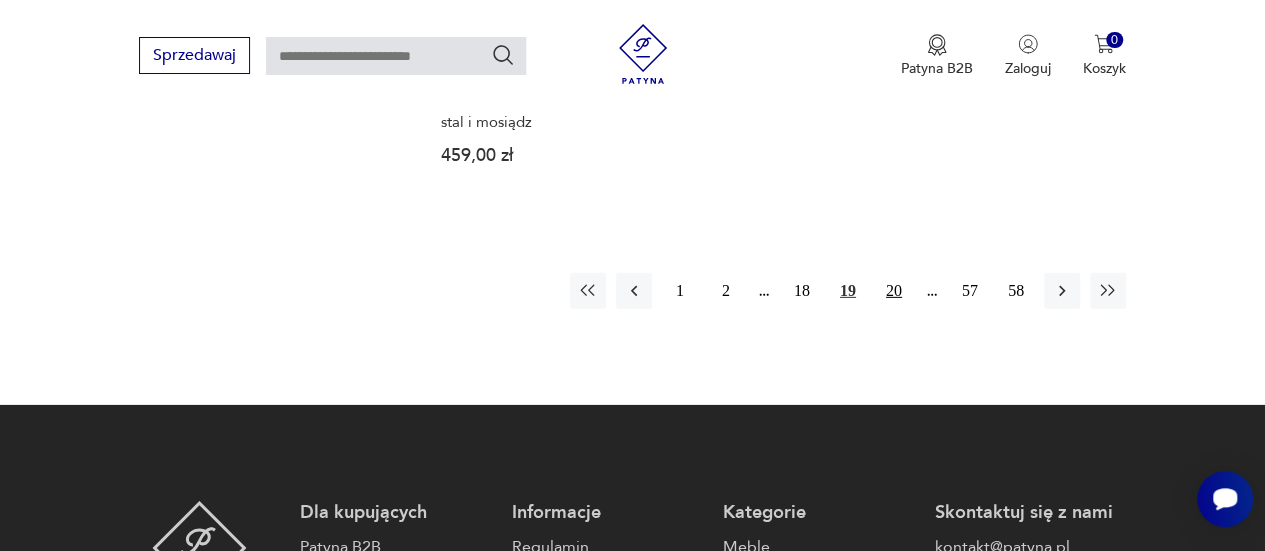 click on "20" at bounding box center (894, 291) 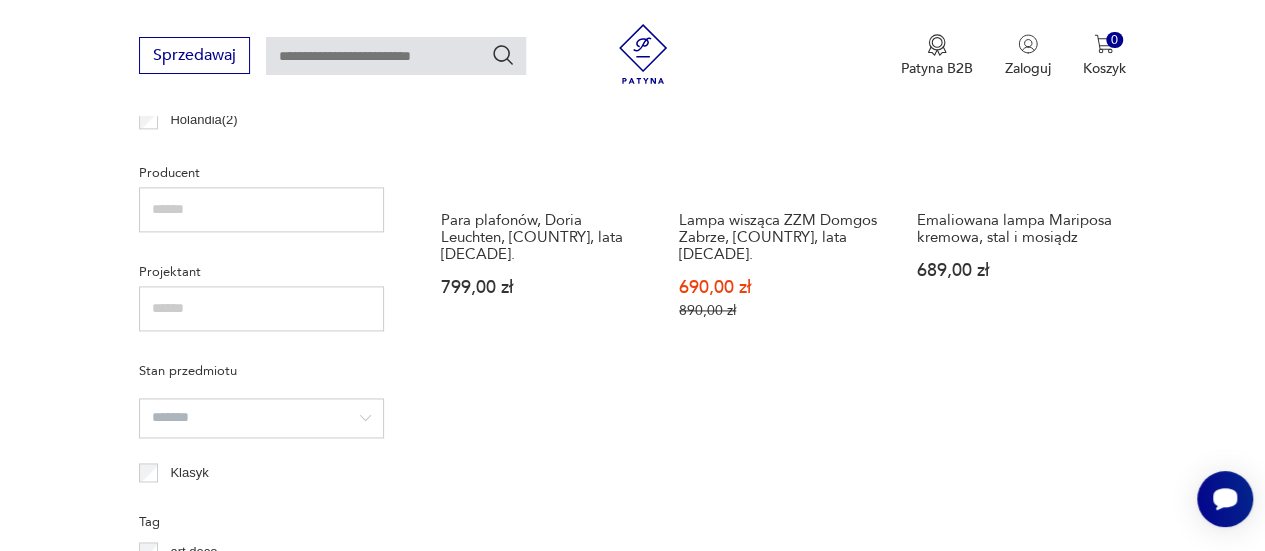 scroll, scrollTop: 1296, scrollLeft: 0, axis: vertical 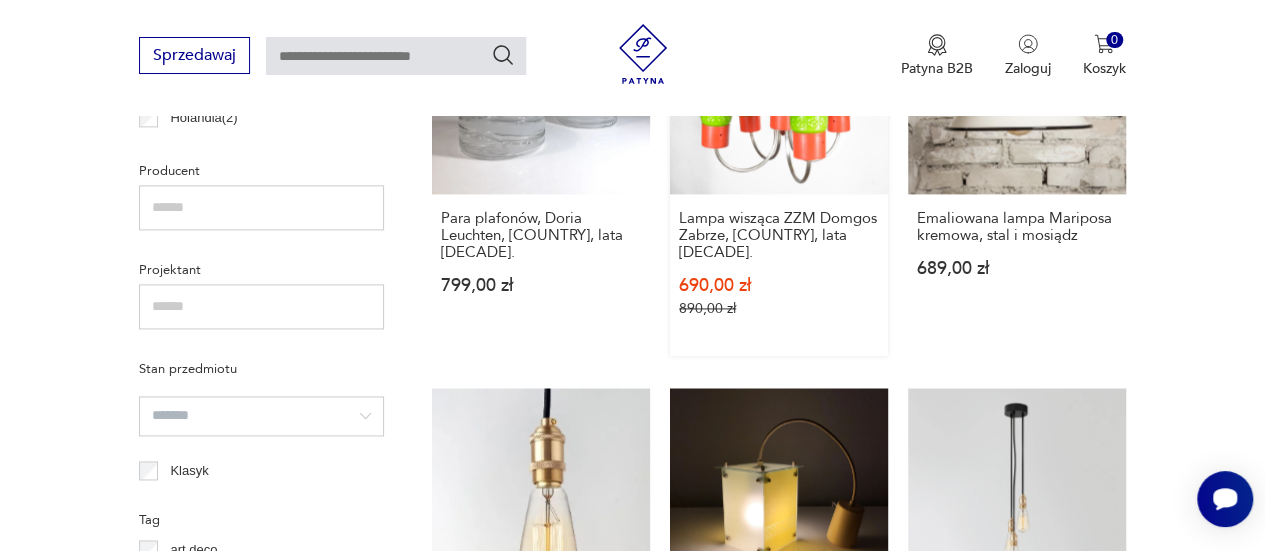 click on "Lampa wisząca ZZM Domgos Zabrze, Polska, lata 70. 690,00 zł 890,00 zł" at bounding box center [779, 275] 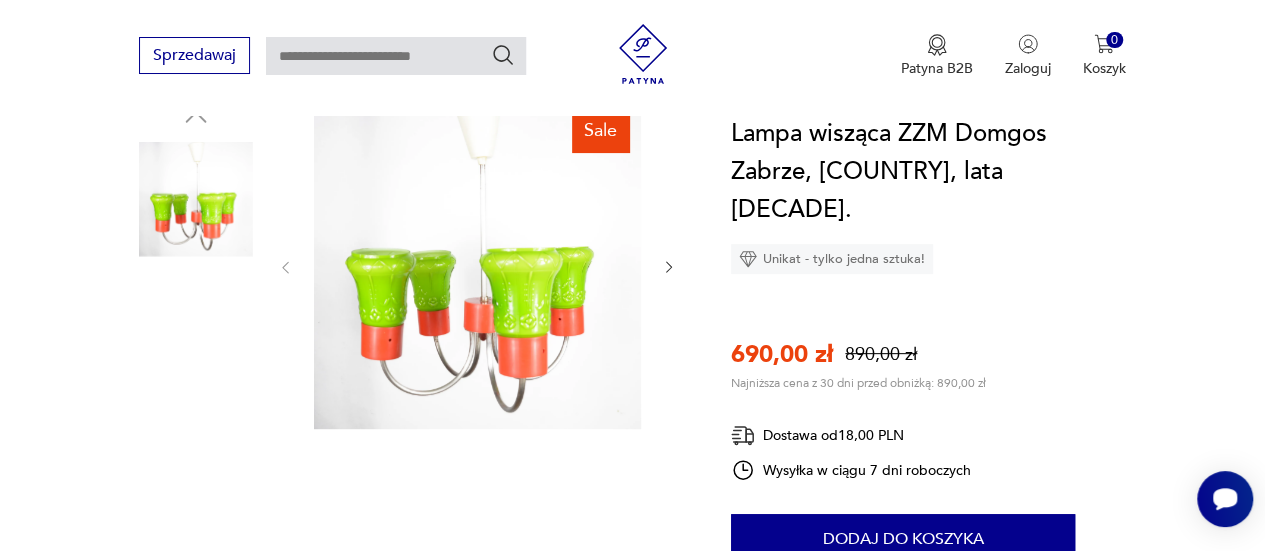 scroll, scrollTop: 240, scrollLeft: 0, axis: vertical 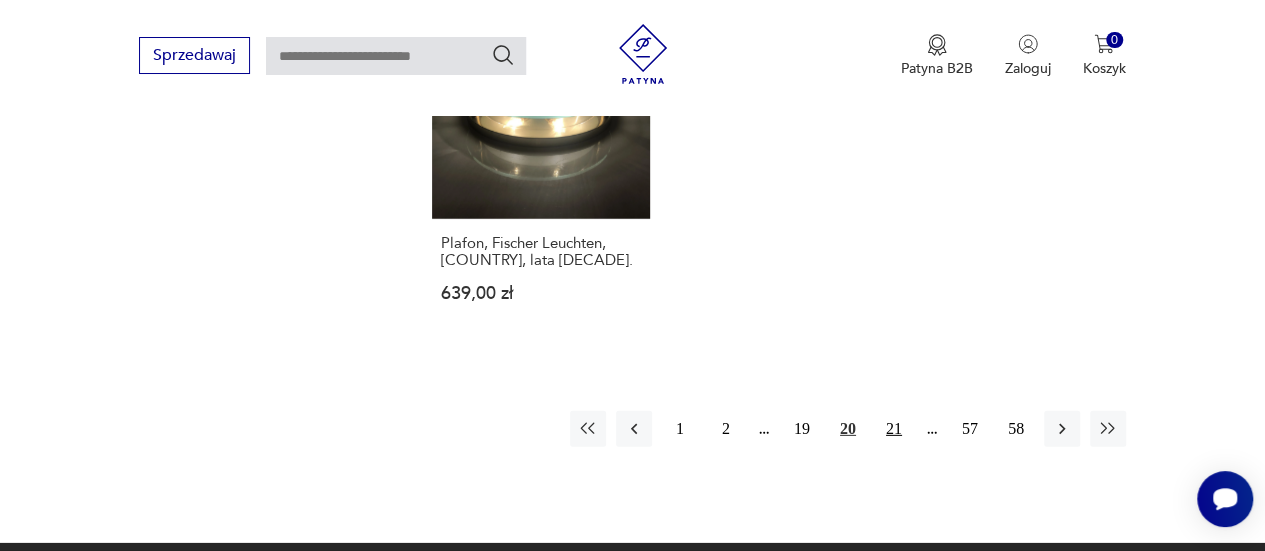 click on "21" at bounding box center (894, 429) 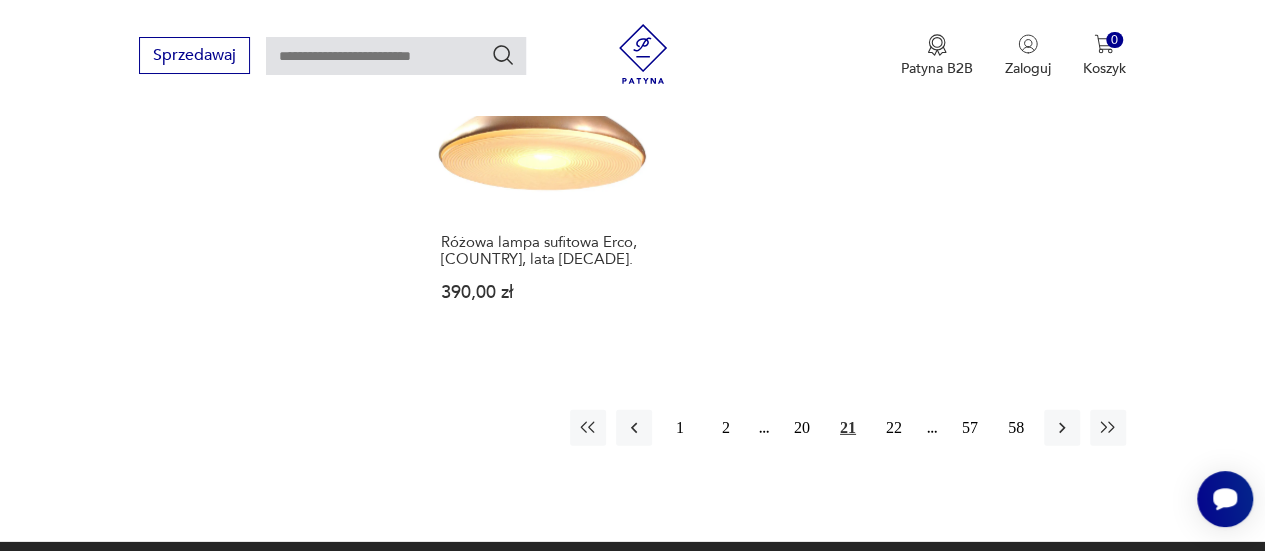 scroll, scrollTop: 2820, scrollLeft: 0, axis: vertical 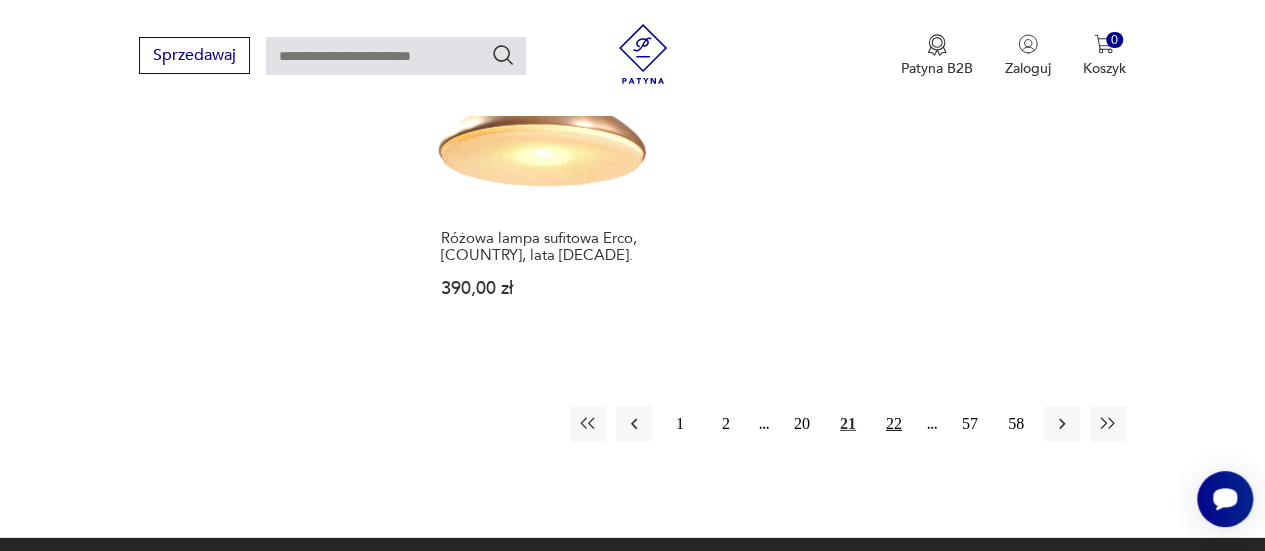 click on "22" at bounding box center [894, 424] 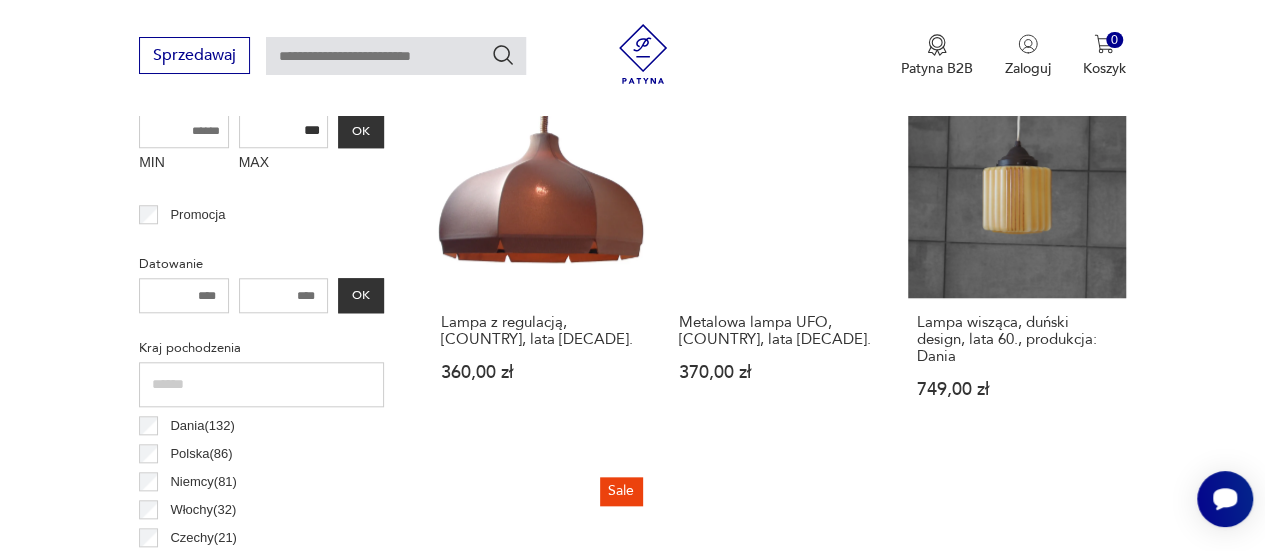 scroll, scrollTop: 820, scrollLeft: 0, axis: vertical 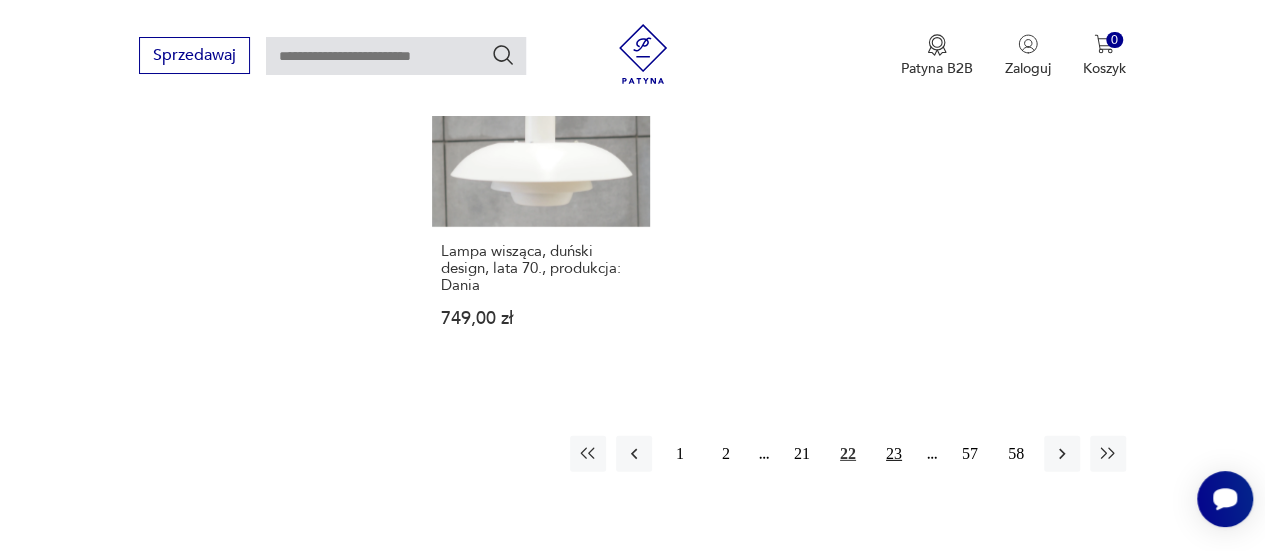 click on "23" at bounding box center (894, 454) 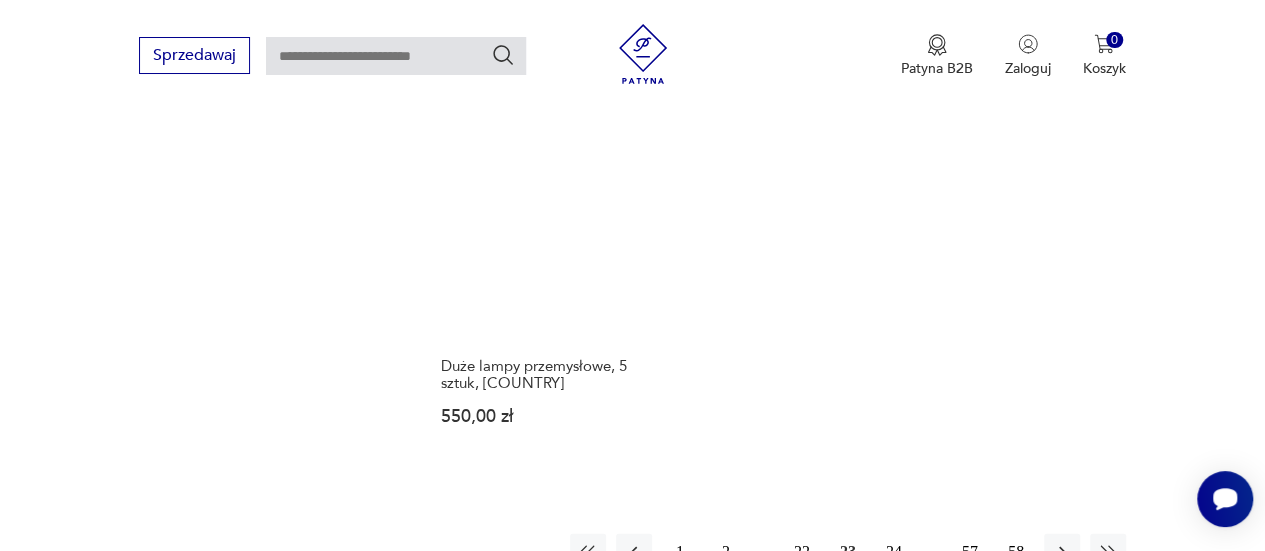scroll, scrollTop: 2866, scrollLeft: 0, axis: vertical 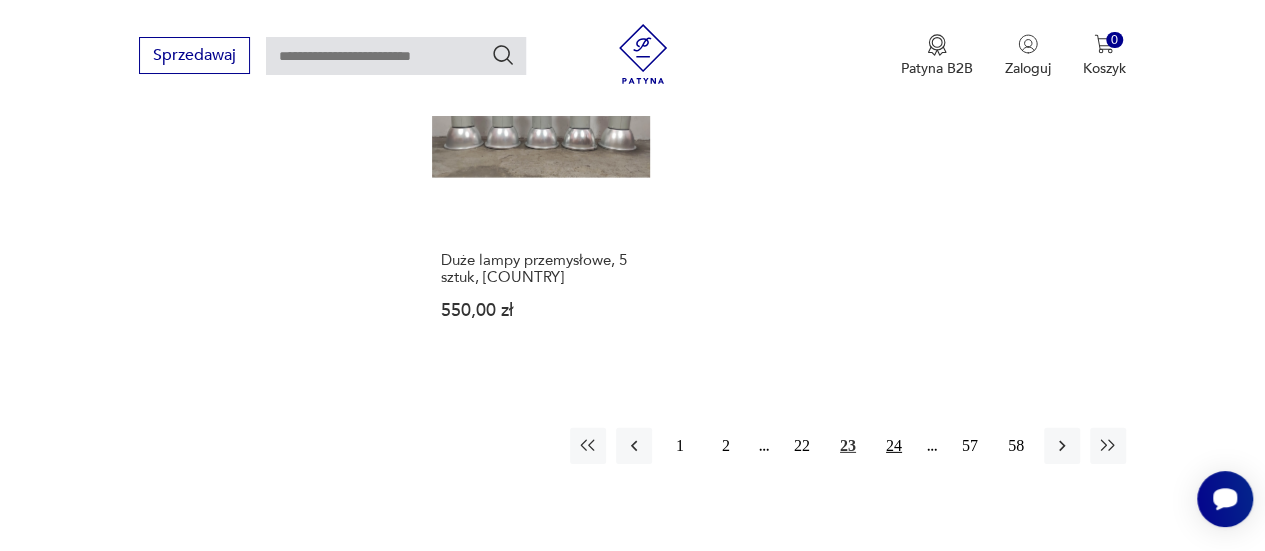 click on "24" at bounding box center (894, 446) 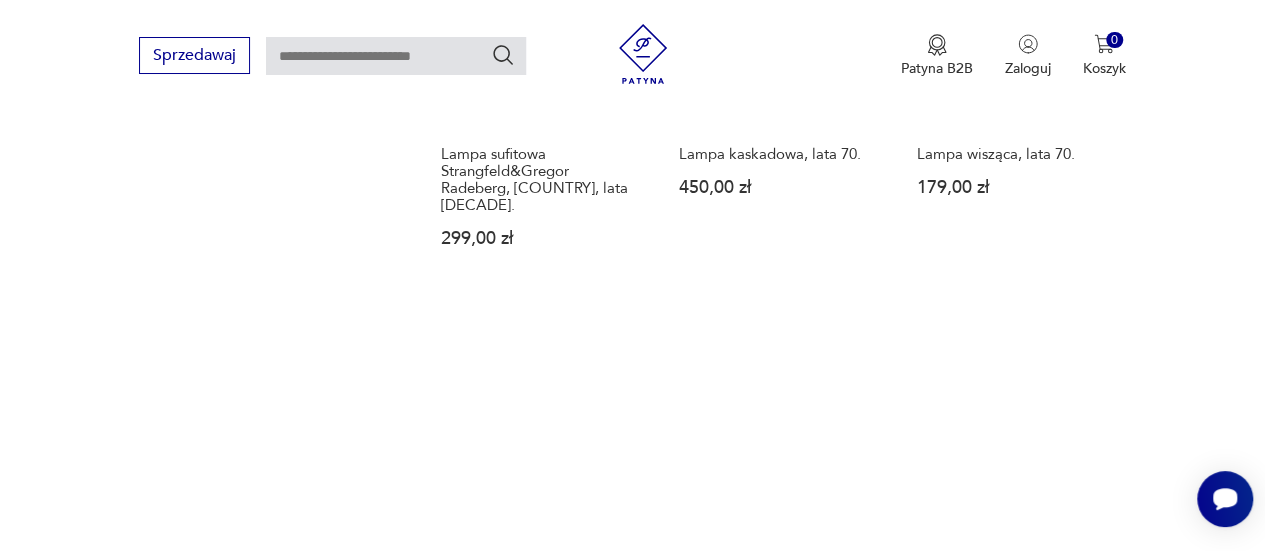 scroll, scrollTop: 2806, scrollLeft: 0, axis: vertical 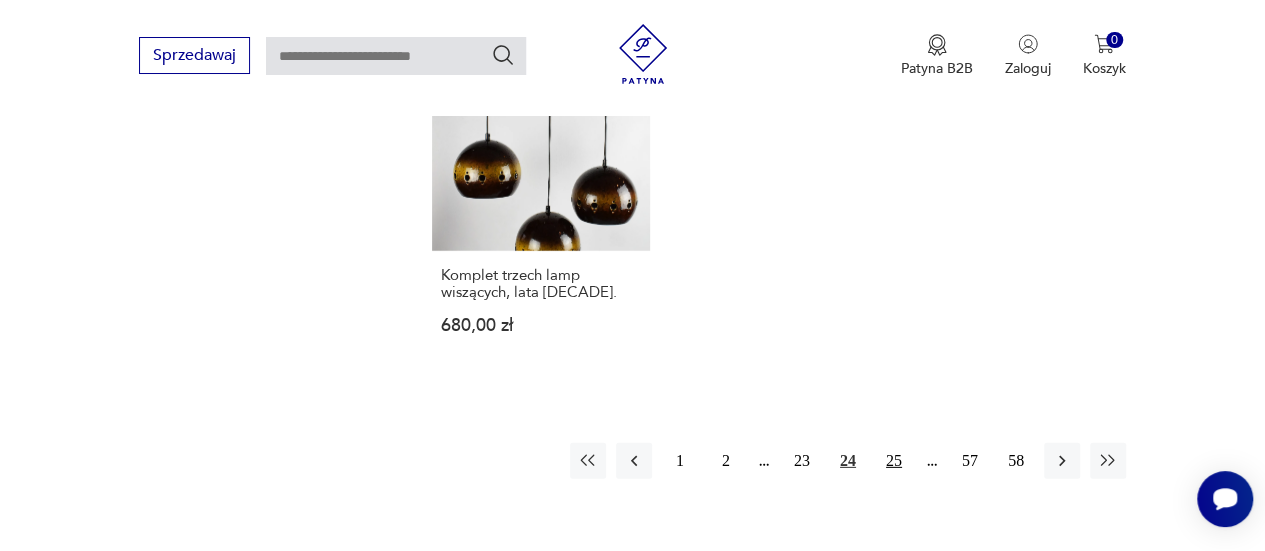 click on "25" at bounding box center (894, 461) 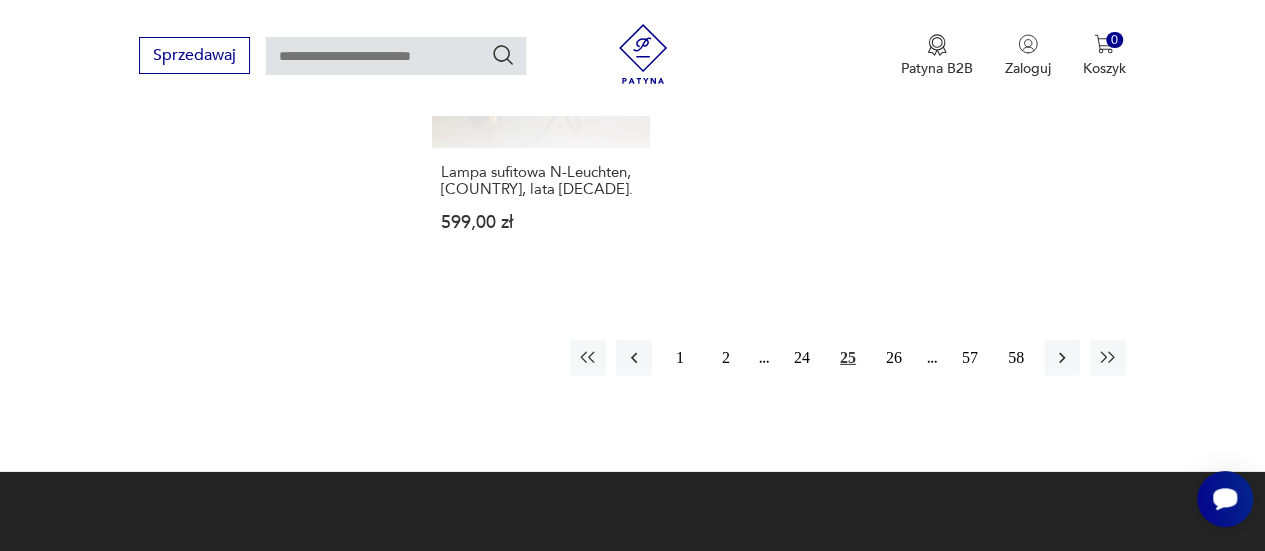 scroll, scrollTop: 3060, scrollLeft: 0, axis: vertical 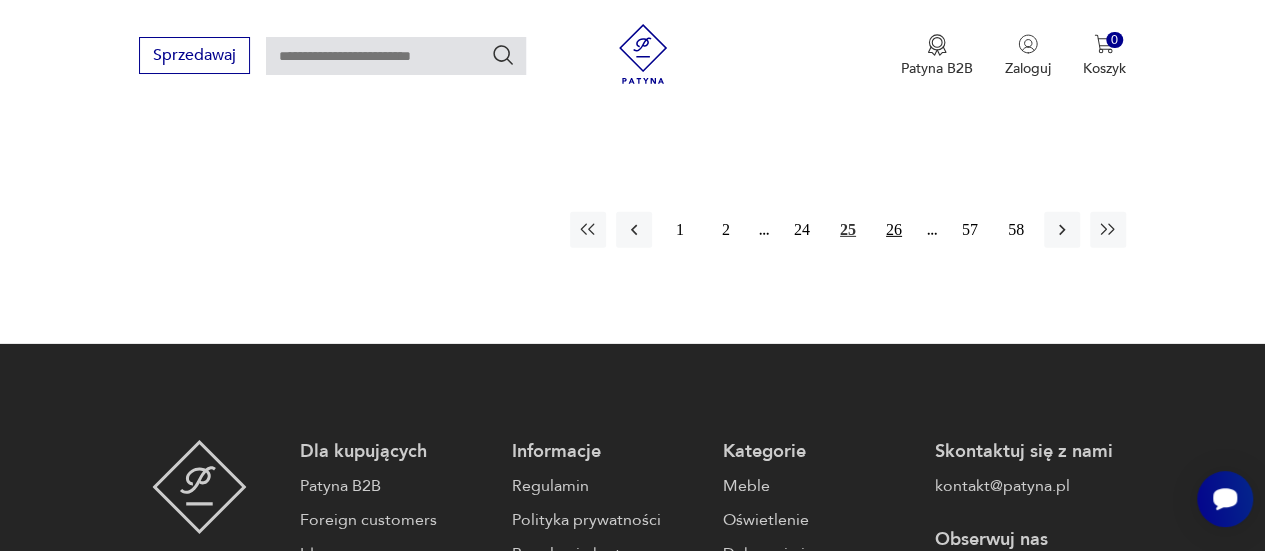 click on "26" at bounding box center (894, 230) 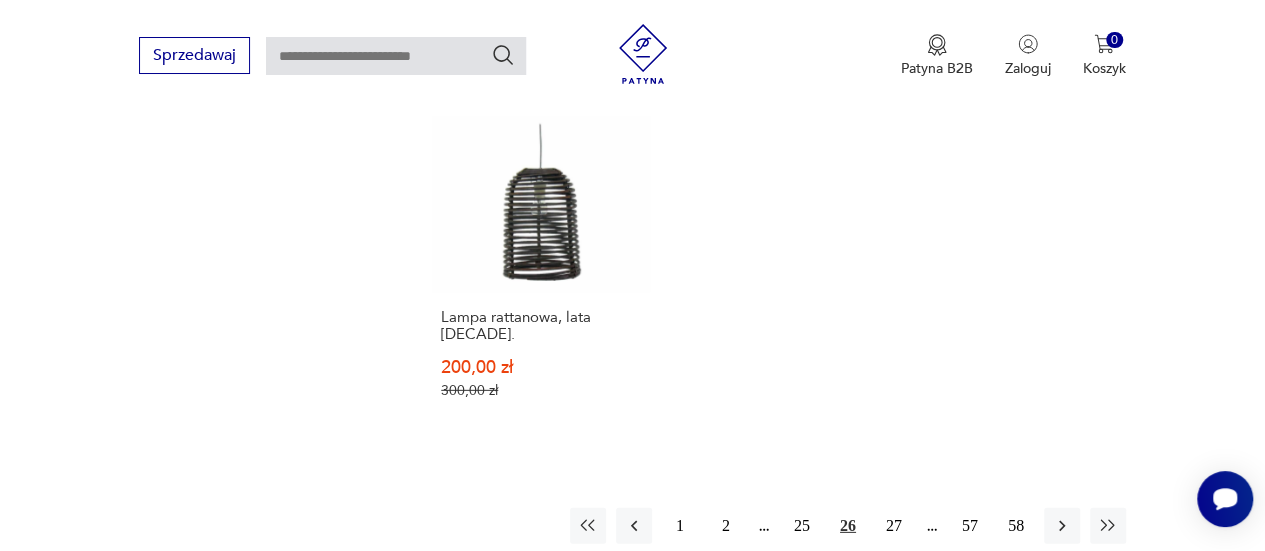 scroll, scrollTop: 2770, scrollLeft: 0, axis: vertical 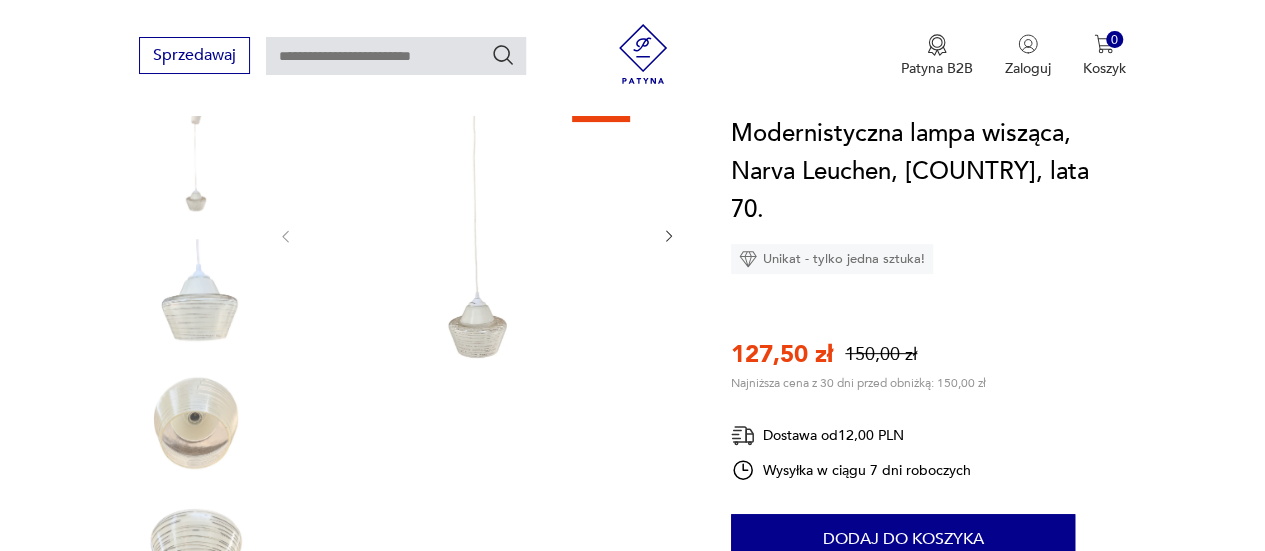 click at bounding box center [196, 296] 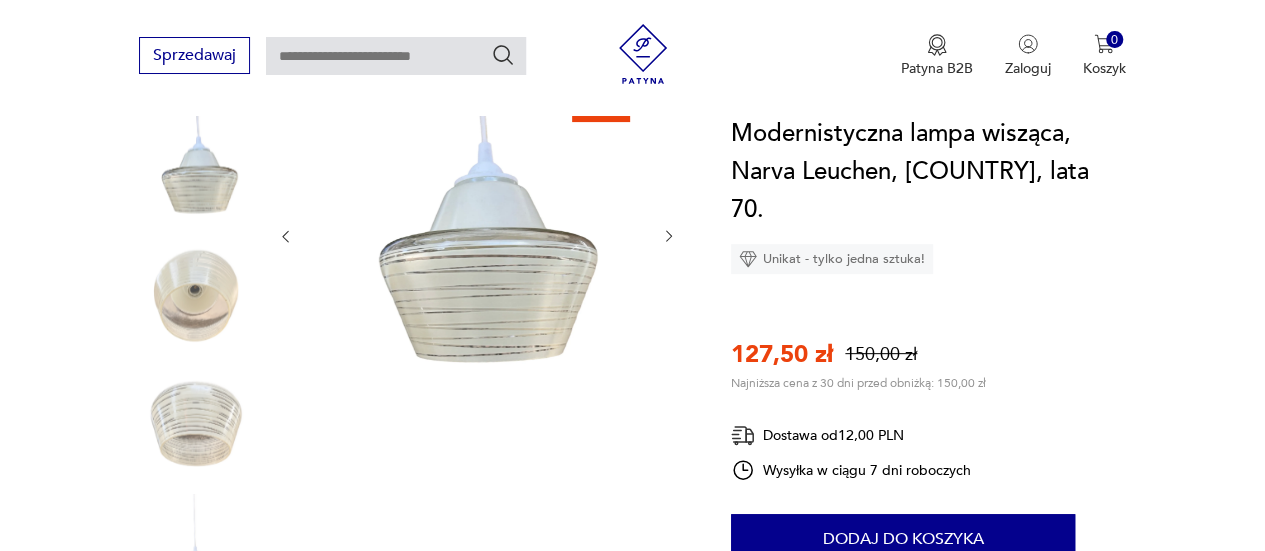 click at bounding box center (196, 296) 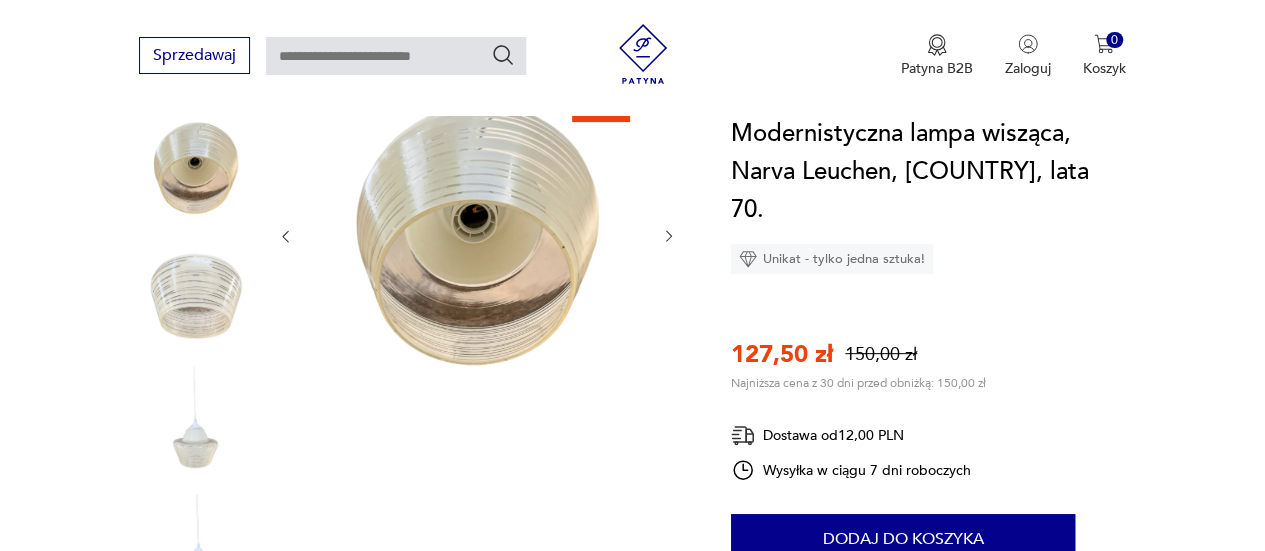 click at bounding box center (196, 423) 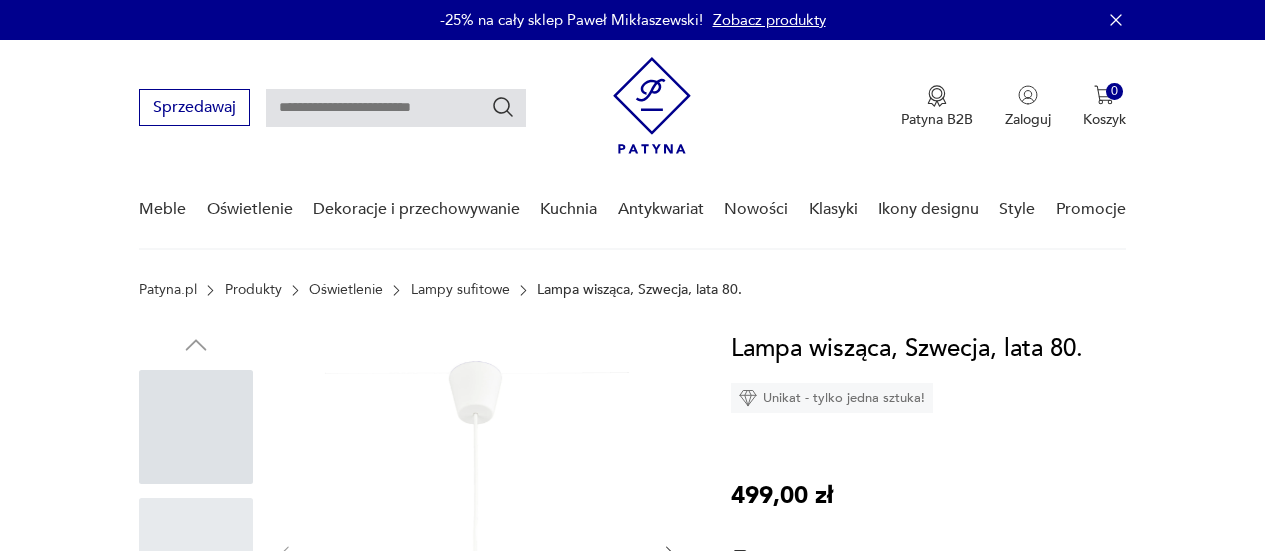 scroll, scrollTop: 0, scrollLeft: 0, axis: both 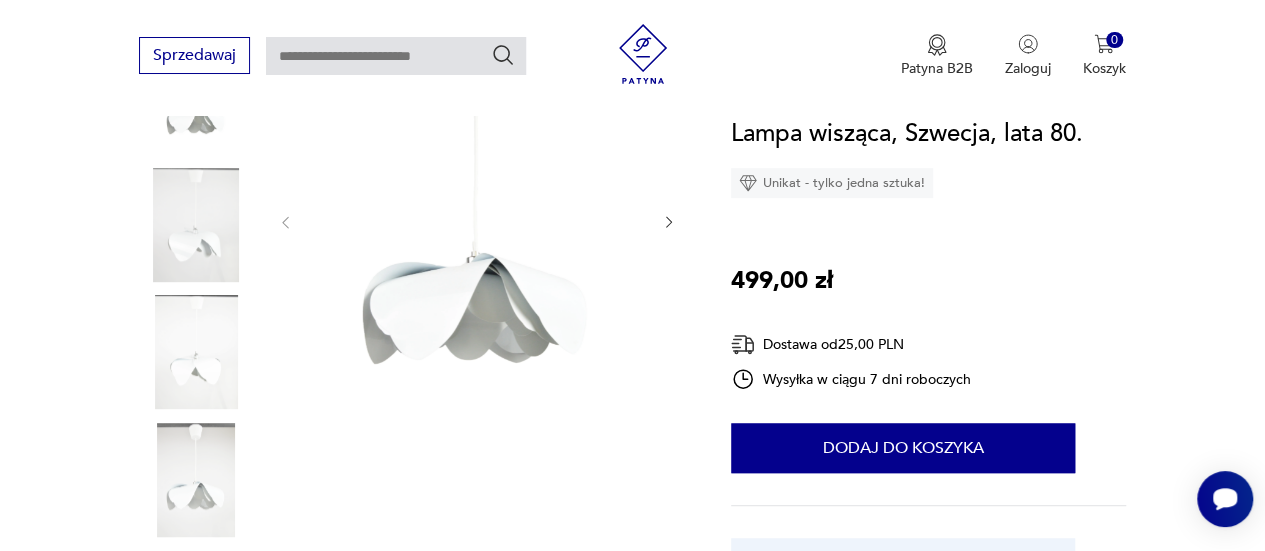 click at bounding box center (196, 225) 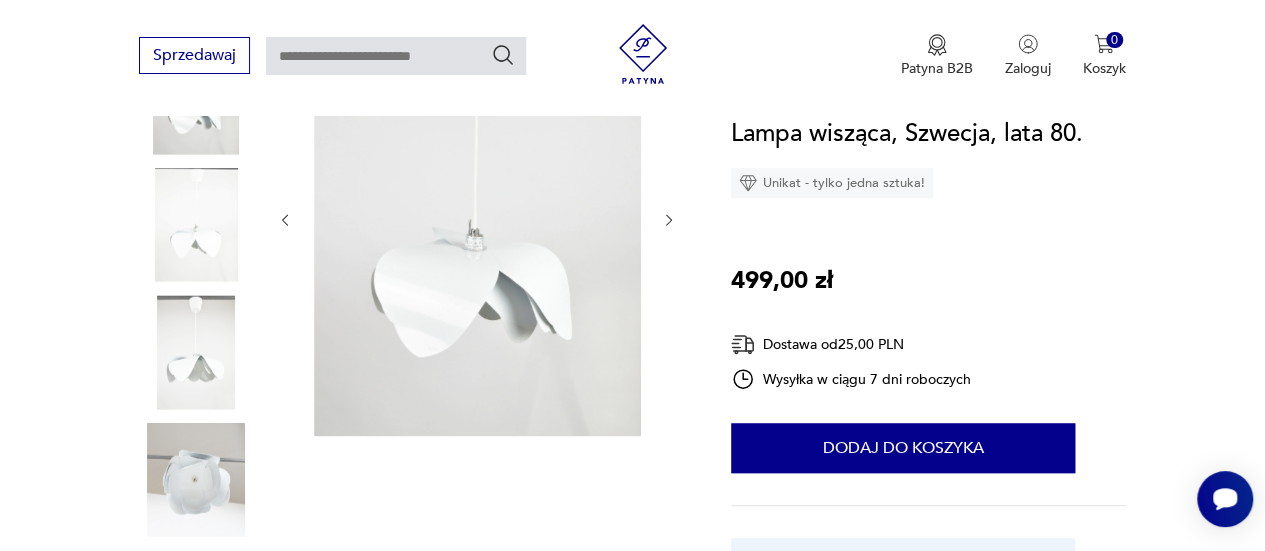 click at bounding box center [196, 352] 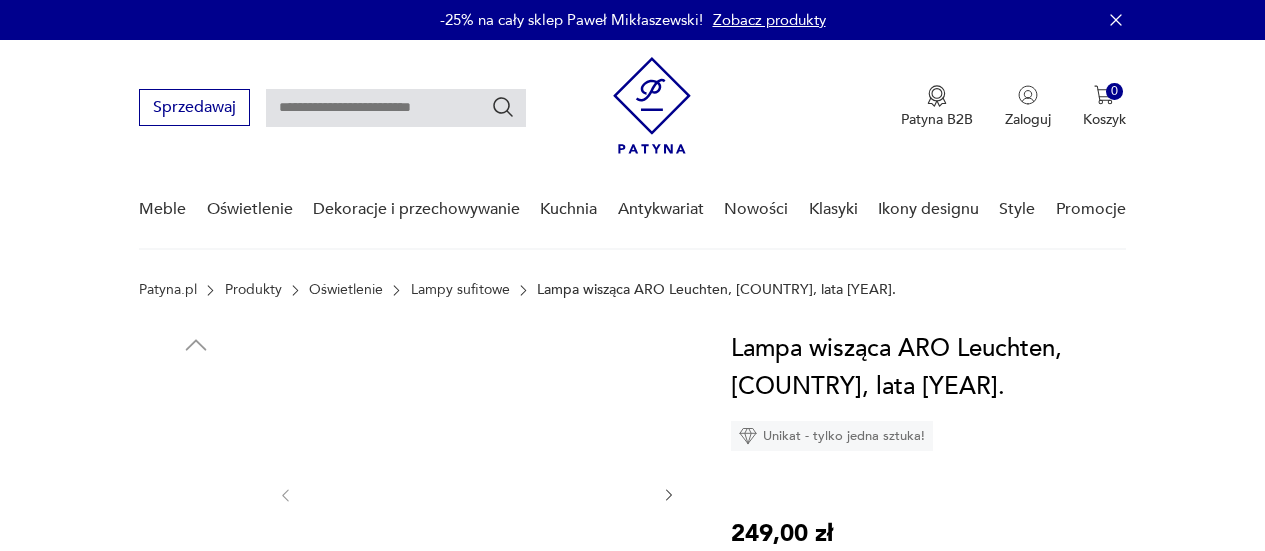 scroll, scrollTop: 0, scrollLeft: 0, axis: both 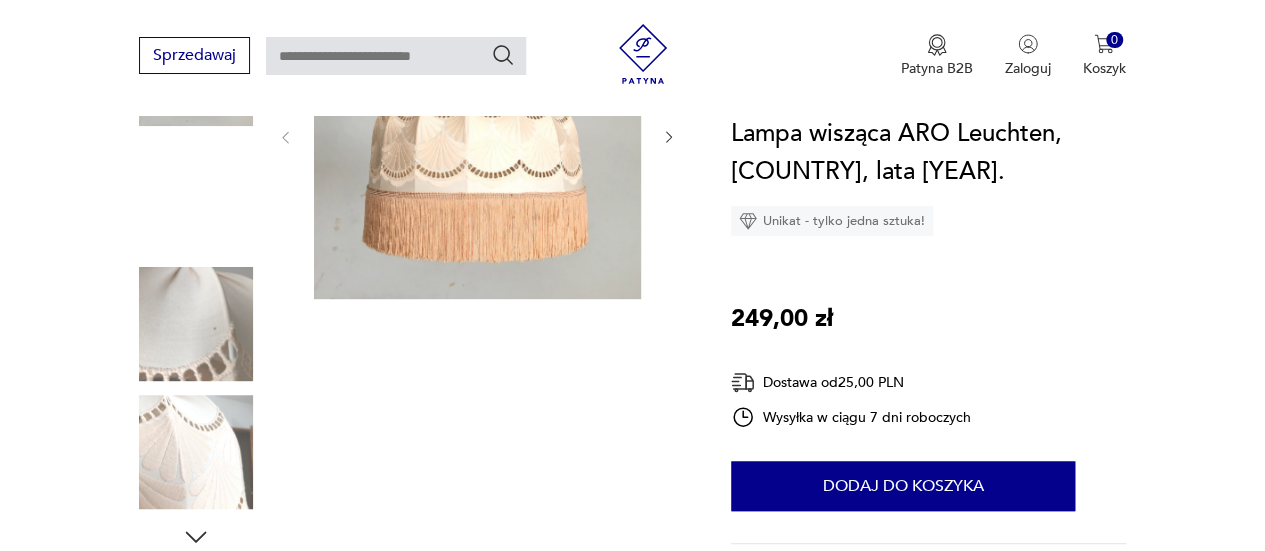 click on "Opis produktu Unikatowa lampa wisząca została wyprodukowana w Niemczech w latach 70. Łososiowy, zdobiony abażur w tkaninie w dobrym stanie z kilkoma delikatnymi plamkami. Całość pięknie opięta na stalowym koszu. Lampa, odświeżona, posiada nowy przewód ok 0,9 m, który można podwinąć i skrócić lampę. Zachowana w stanie dobrym. Punkt świetlny E27 (184)
Szer klosza ok 44 cm
Wys klosza ok 32 cm Rozwiń więcej Szczegóły produktu Stan:   dobry Datowanie :   1970 Kraj pochodzenia :   Niemcy Tworzywo :   plastik, inne Liczba sztuk:   1 O sprzedawcy simplyunique urlop 29.07-14.08 Zweryfikowany sprzedawca - Od 7 lat z Patyną Dostawa i zwroty Dostępne formy dostawy: Kurier   25,00 PLN Zwroty: Jeśli z jakiegokolwiek powodu chcesz zwrócić zamówiony przedmiot, masz na to   14 dni od momentu otrzymania przesyłki. Lampa wisząca ARO Leuchten, Niemcy, lata 70. Unikat - tylko jedna sztuka! 249,00 zł Dostawa od  25,00 PLN Wysyłka w ciągu 7 dni roboczych 1 Dodaj do koszyka Ochrona Kupującego" at bounding box center [632, 579] 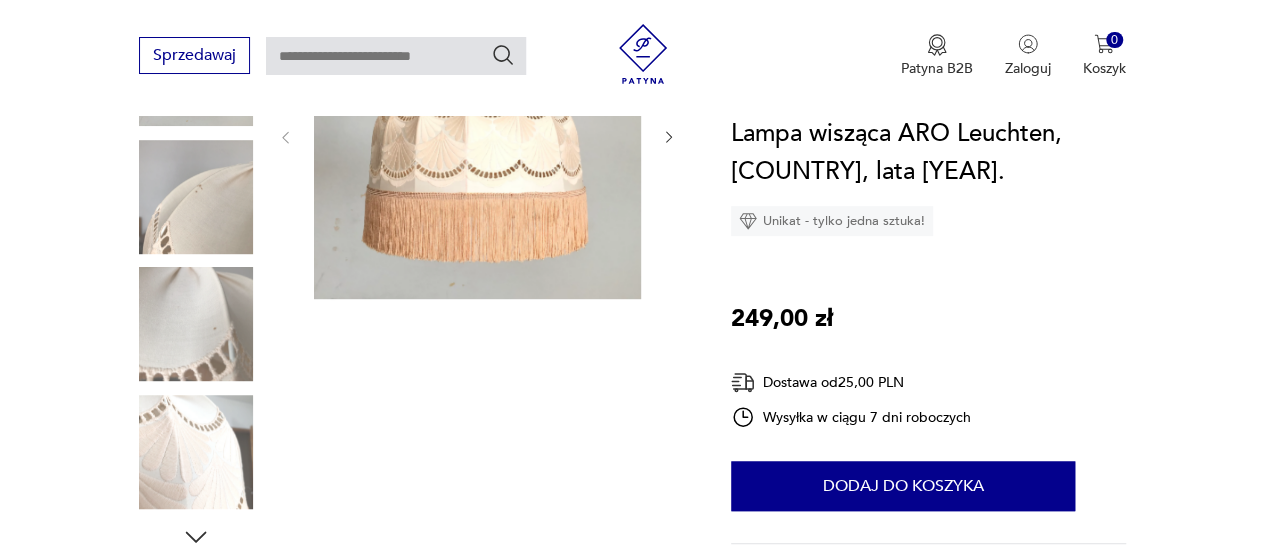 click at bounding box center [196, 197] 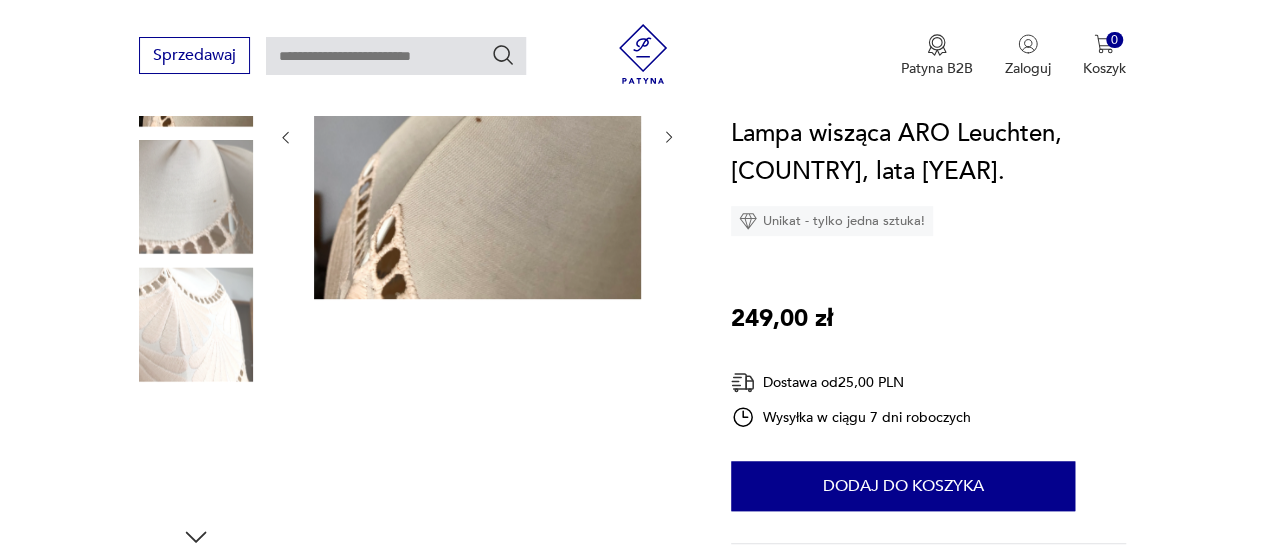 scroll, scrollTop: 248, scrollLeft: 0, axis: vertical 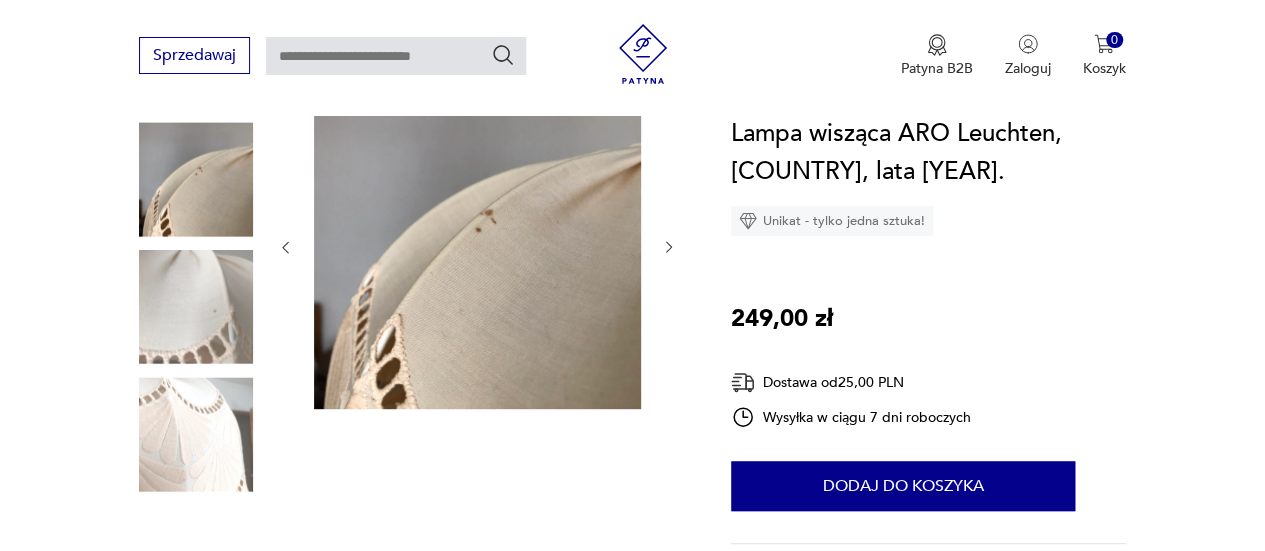 click at bounding box center (196, 307) 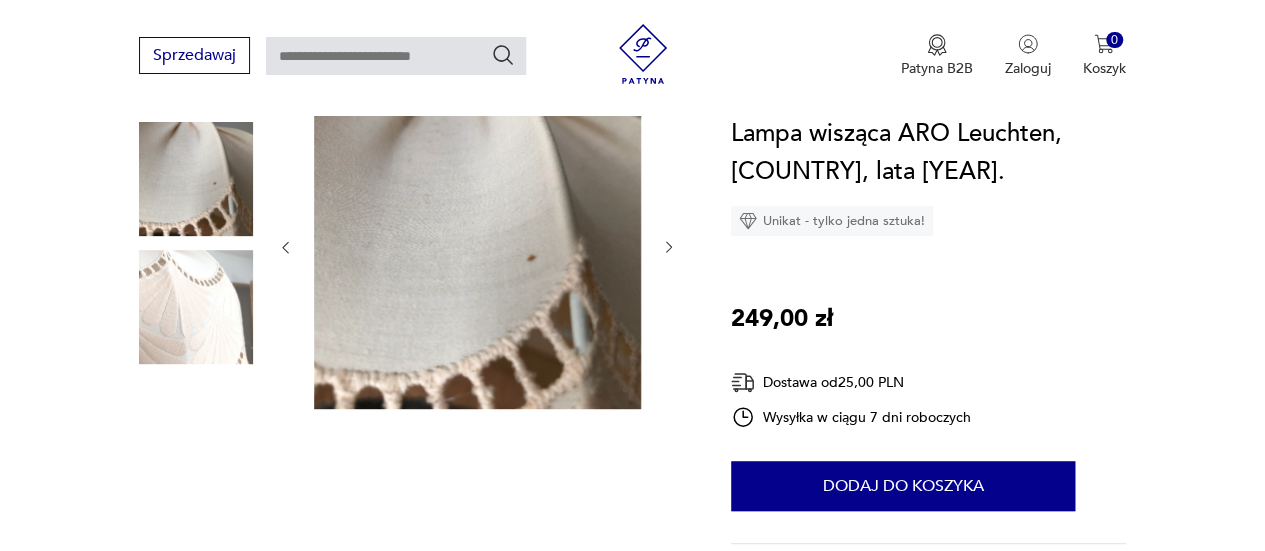 click at bounding box center [196, 307] 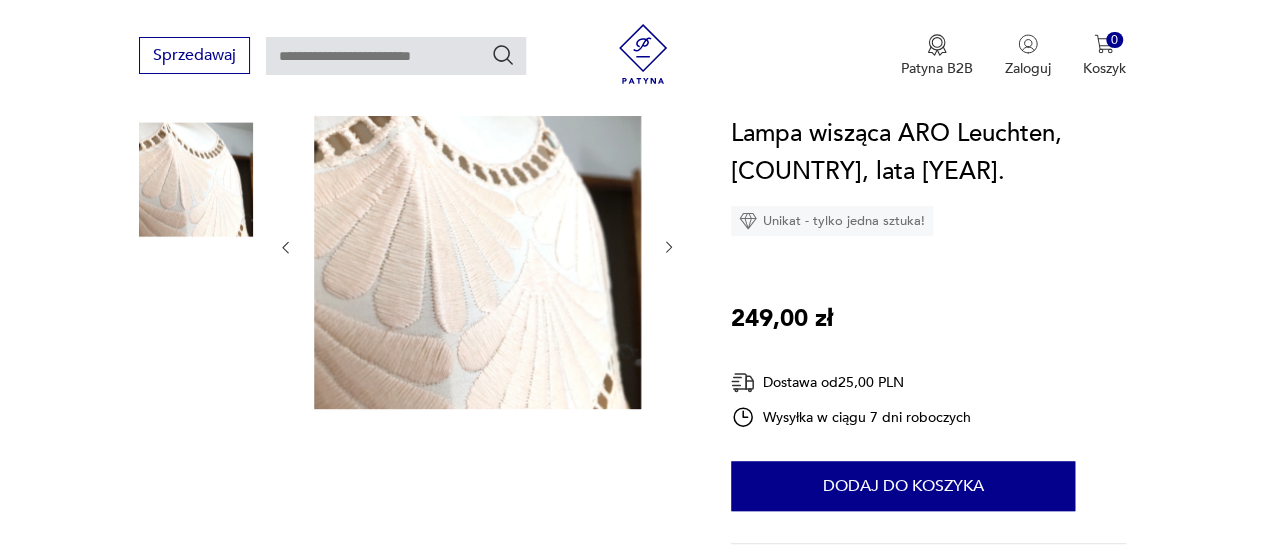 click at bounding box center [196, 307] 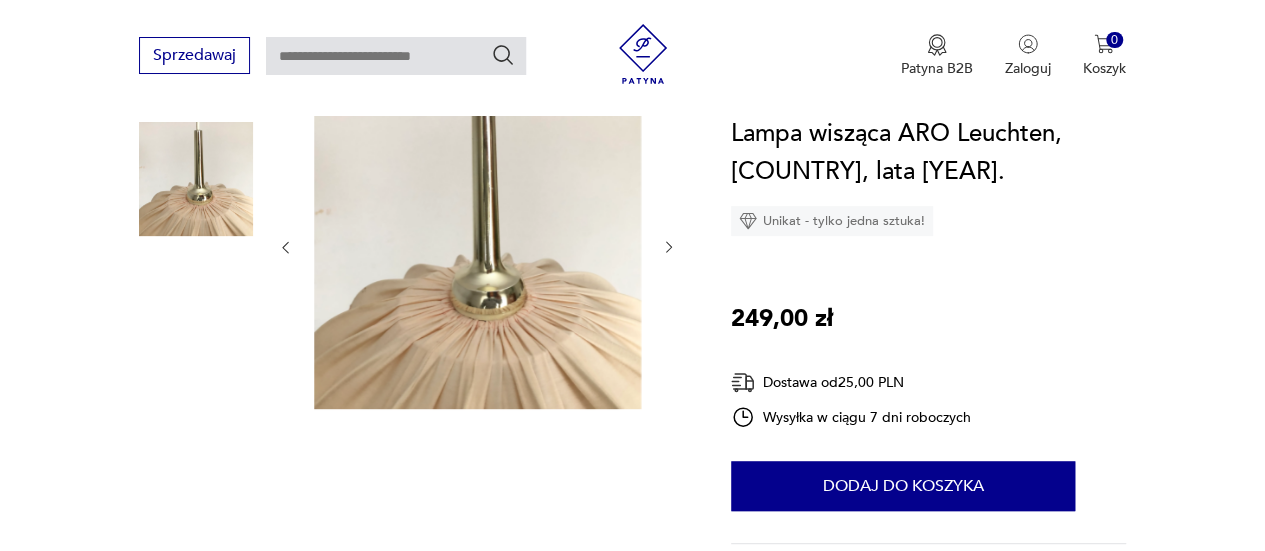 scroll, scrollTop: 0, scrollLeft: 0, axis: both 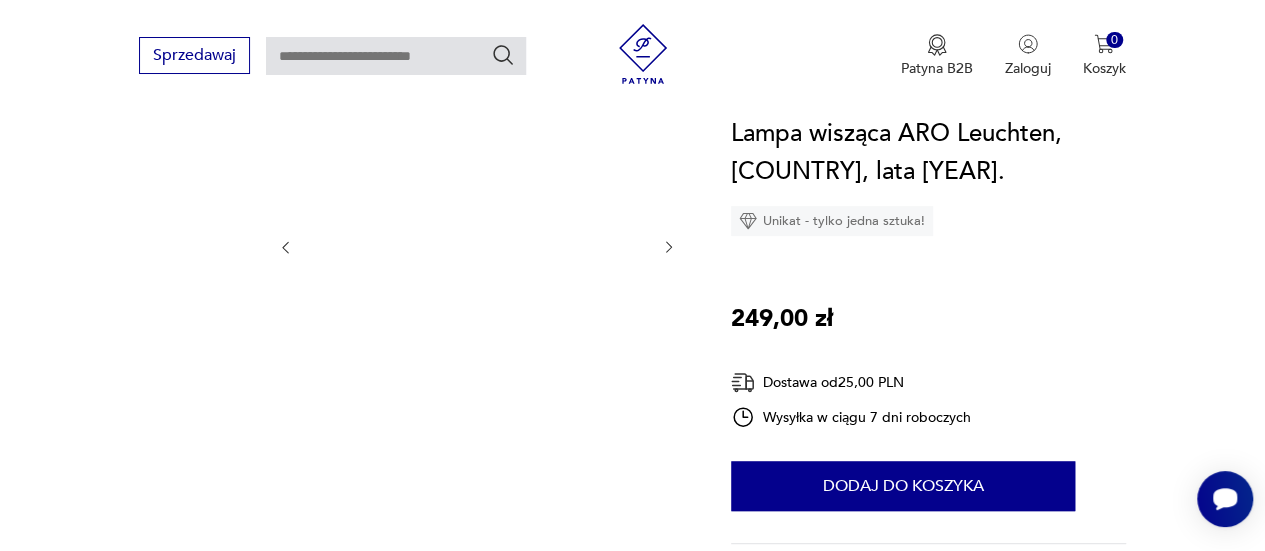click at bounding box center [196, 307] 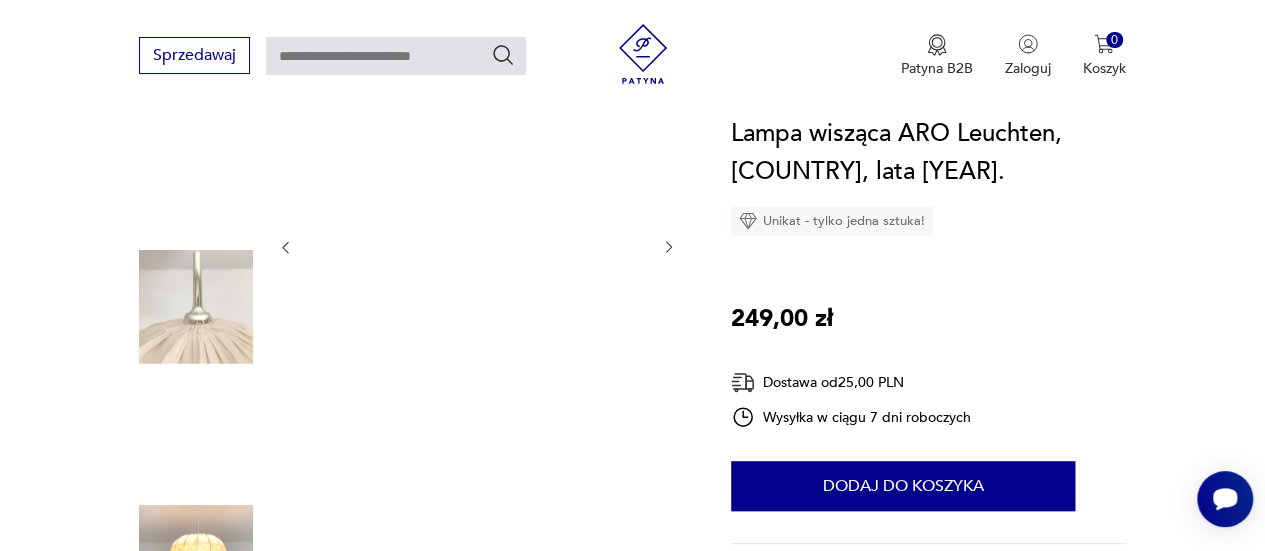 click at bounding box center [196, 372] 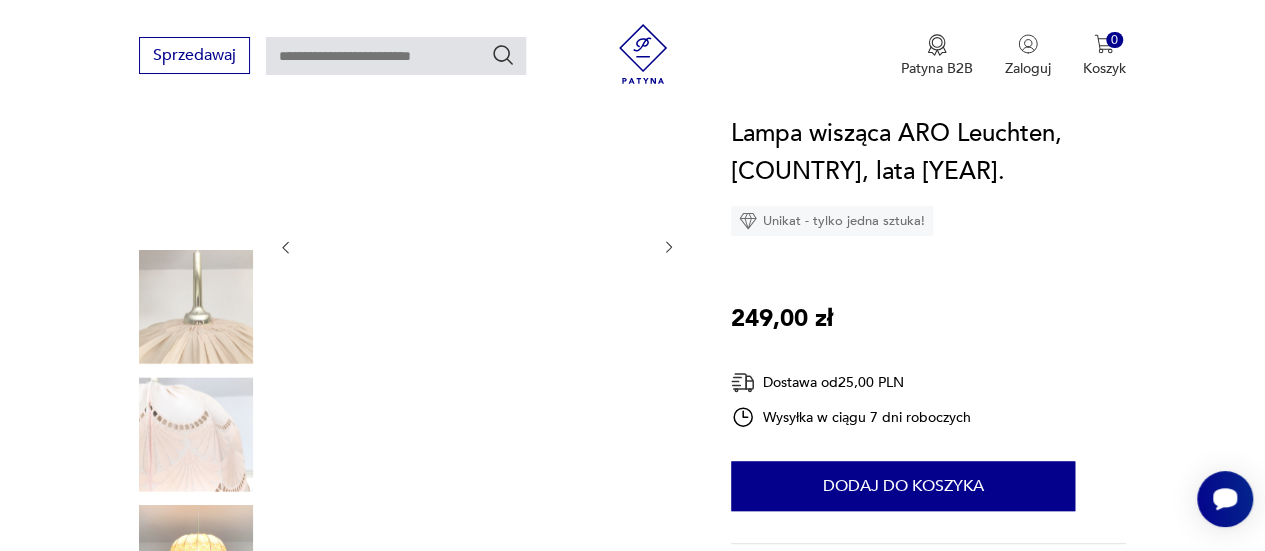 click at bounding box center (196, 372) 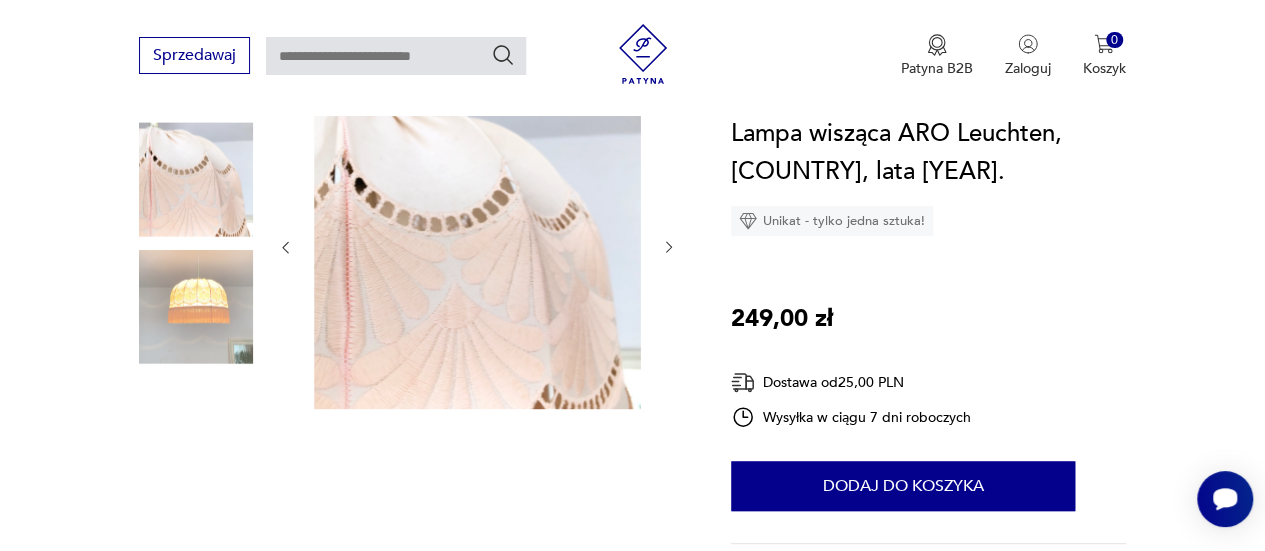 click at bounding box center (196, 434) 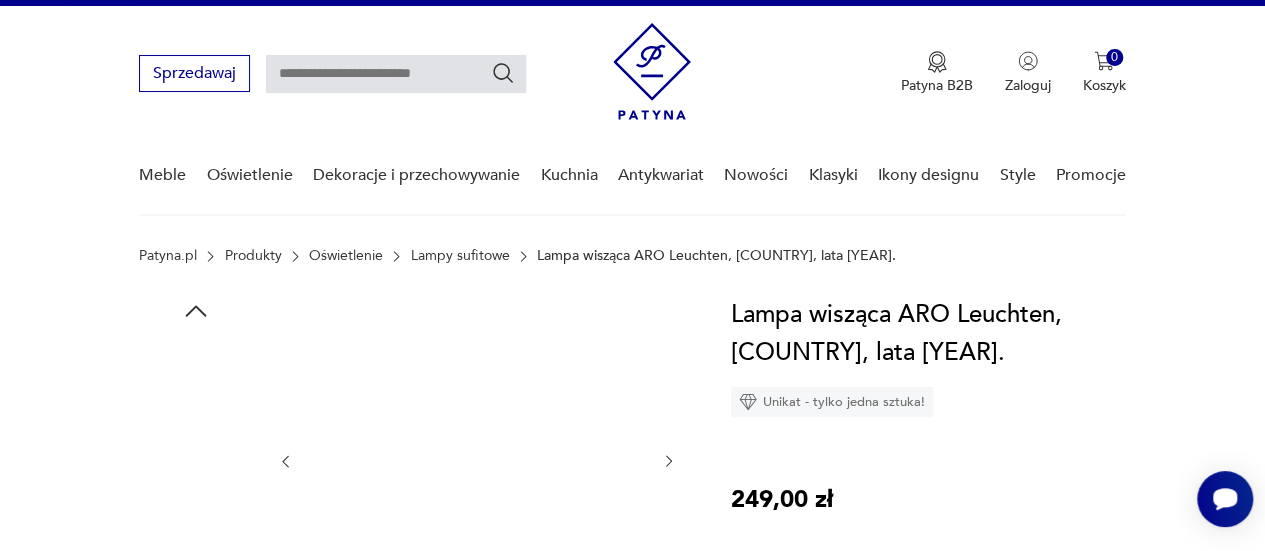 scroll, scrollTop: 33, scrollLeft: 0, axis: vertical 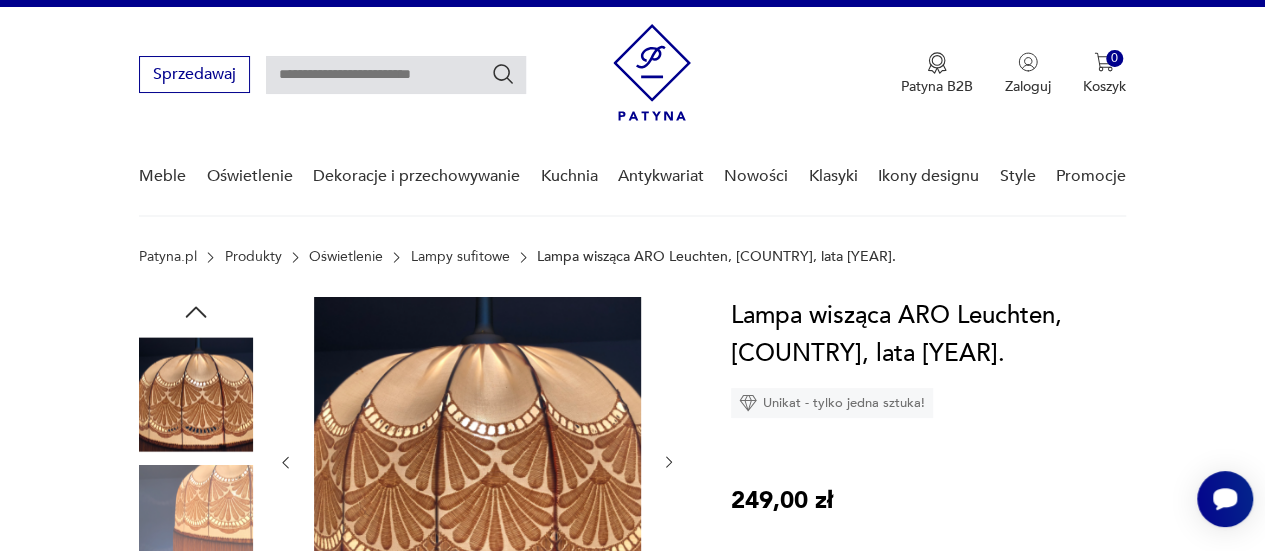click 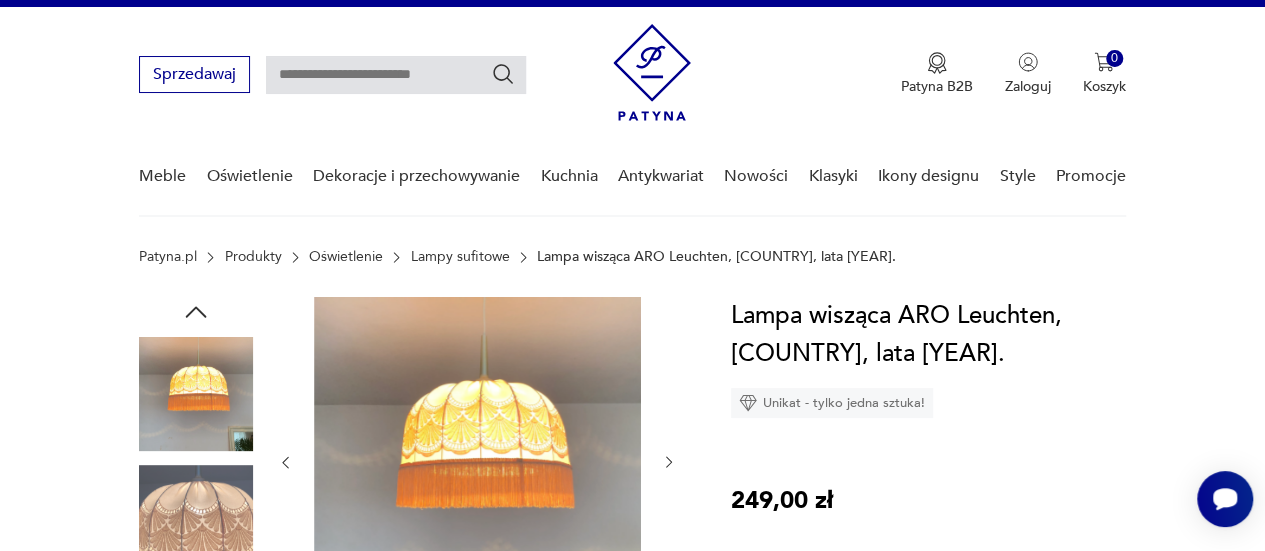click at bounding box center (196, 394) 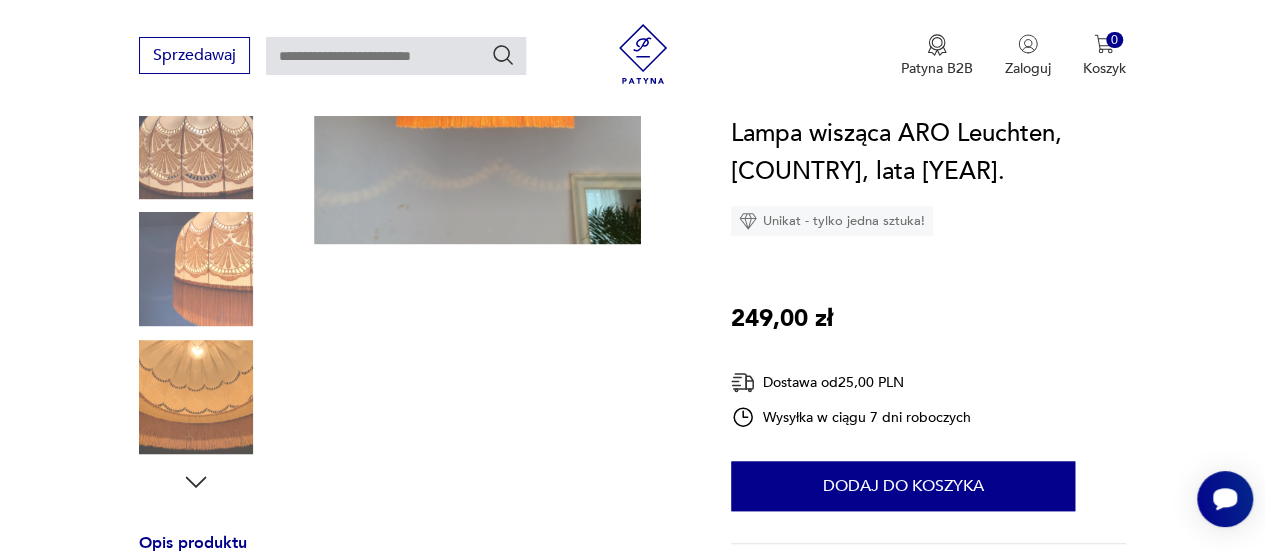 scroll, scrollTop: 425, scrollLeft: 0, axis: vertical 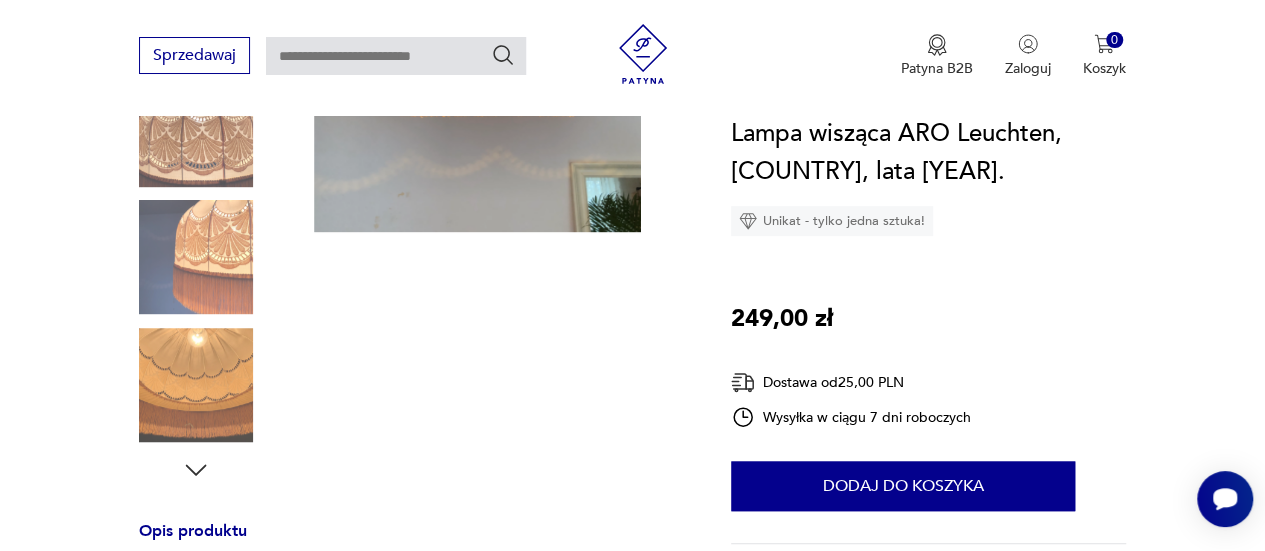 click at bounding box center (196, 385) 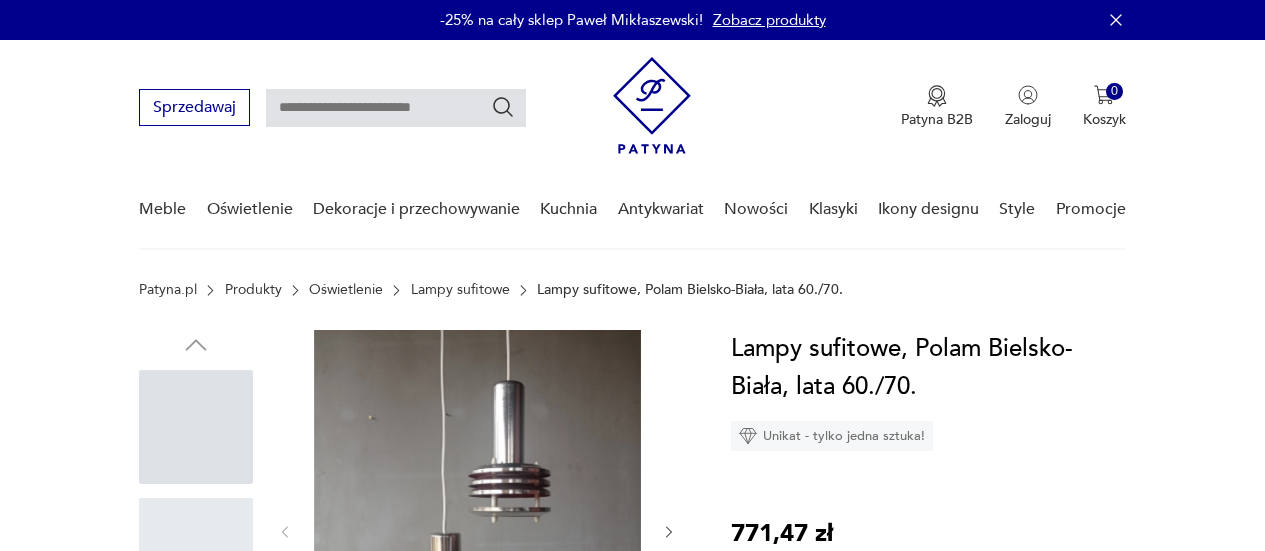 scroll, scrollTop: 0, scrollLeft: 0, axis: both 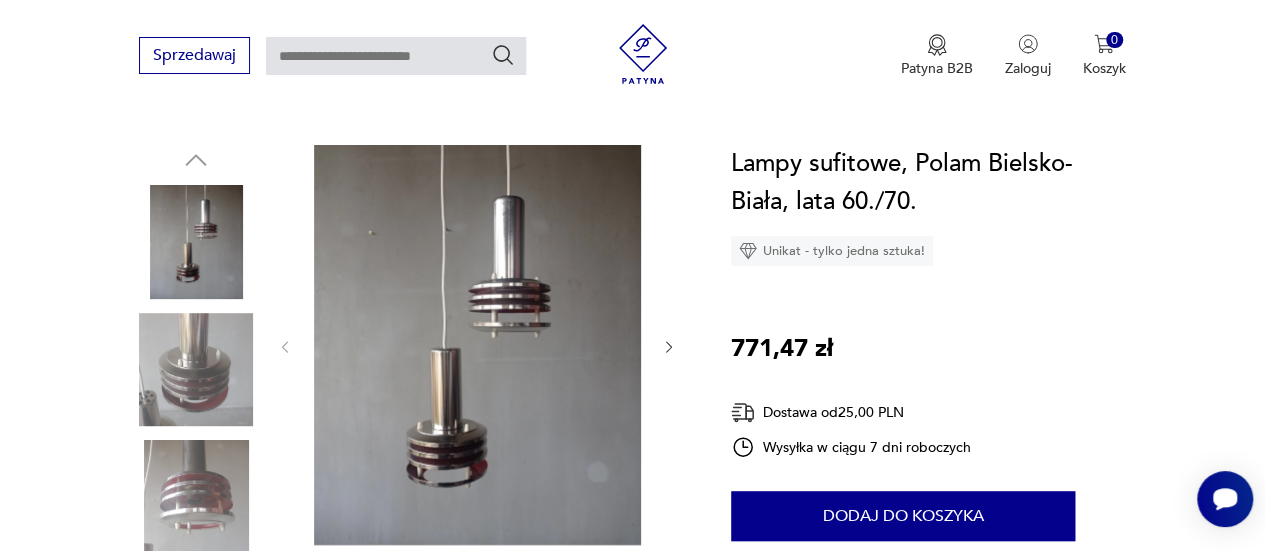 click at bounding box center (196, 372) 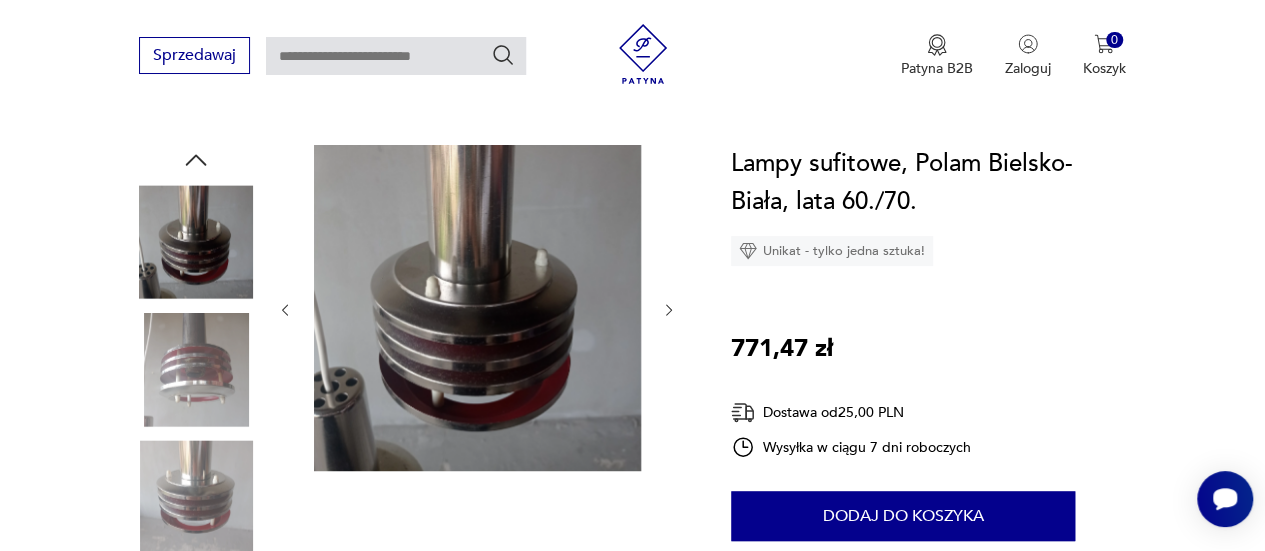 click on "Opis produktu Lampy sufitowe Polam Bielsko-Biała z lat 60./70. Żarówki E27, średnica 13 cm, wysokość 12 cm, przewód około 95 cm. Lampy posiadają rysy i wżerki . Są to dwie osobne lampy, z dwoma osobnymi rozetami sufitowymi. Rozwiń więcej Szczegóły produktu Liczba sztuk:   1 Tagi:   w stronę gwiazd ,  Walentynki dla dwojga ,  Pierwszy śnieg O sprzedawcy Patrz Pan Zweryfikowany sprzedawca Od 9 lat z Patyną Dostawa i zwroty Dostępne formy dostawy: Przesylka zwykla   25,00 PLN Kurier   25,00 PLN Odbior osobisty   0,00 PLN Zwroty: Jeśli z jakiegokolwiek powodu chcesz zwrócić zamówiony przedmiot, masz na to   14 dni od momentu otrzymania przesyłki. Lampy sufitowe, Polam Bielsko-Biała, lata 60./70. Unikat - tylko jedna sztuka! 771,47 zł Dostawa od  25,00 PLN Wysyłka w ciągu 7 dni roboczych 1 Dodaj do koszyka Patyna.pl gwarantuje bezpieczne zakupy Ochrona Kupującego Bezpieczna dostawa 14 dni na zwrot Opis produktu Rozwiń więcej Szczegóły produktu Liczba sztuk:   1 Tagi:   ,  ," at bounding box center (632, 689) 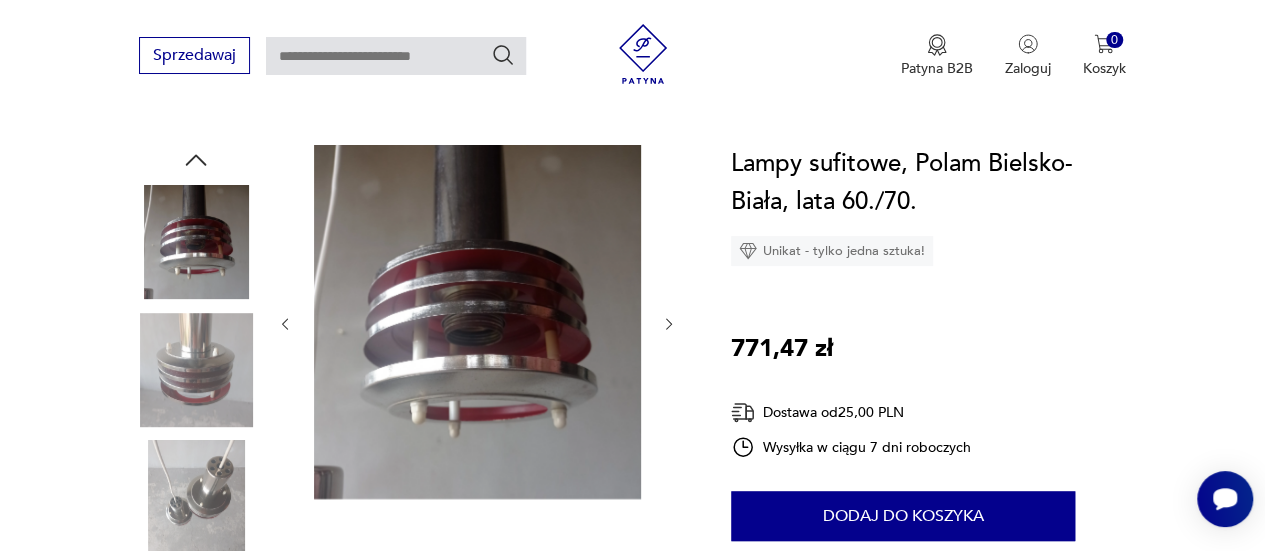 click 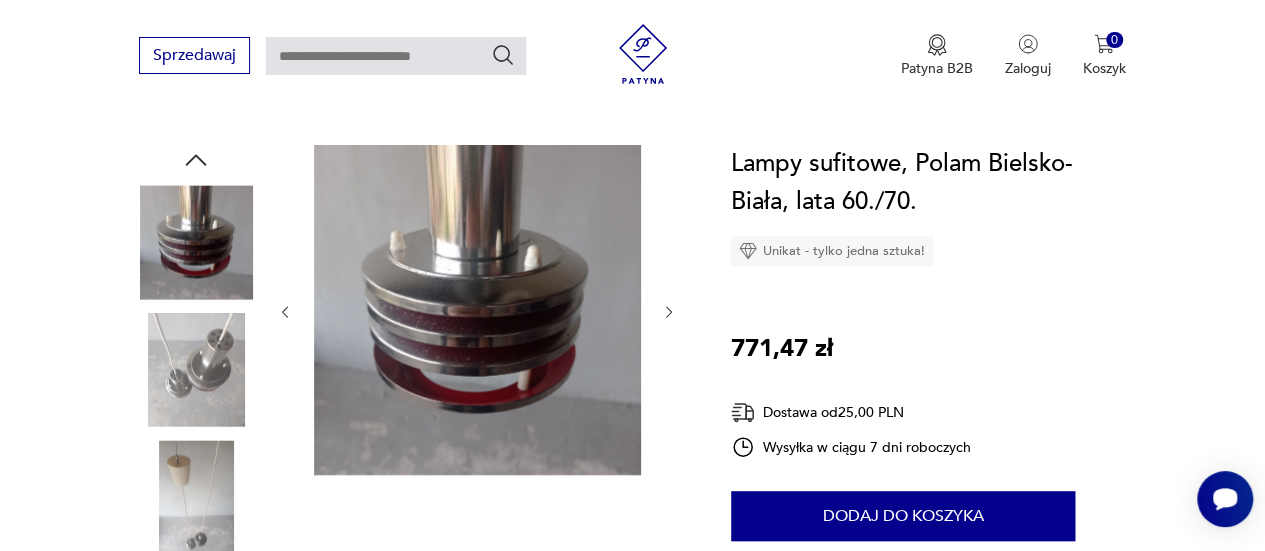 click 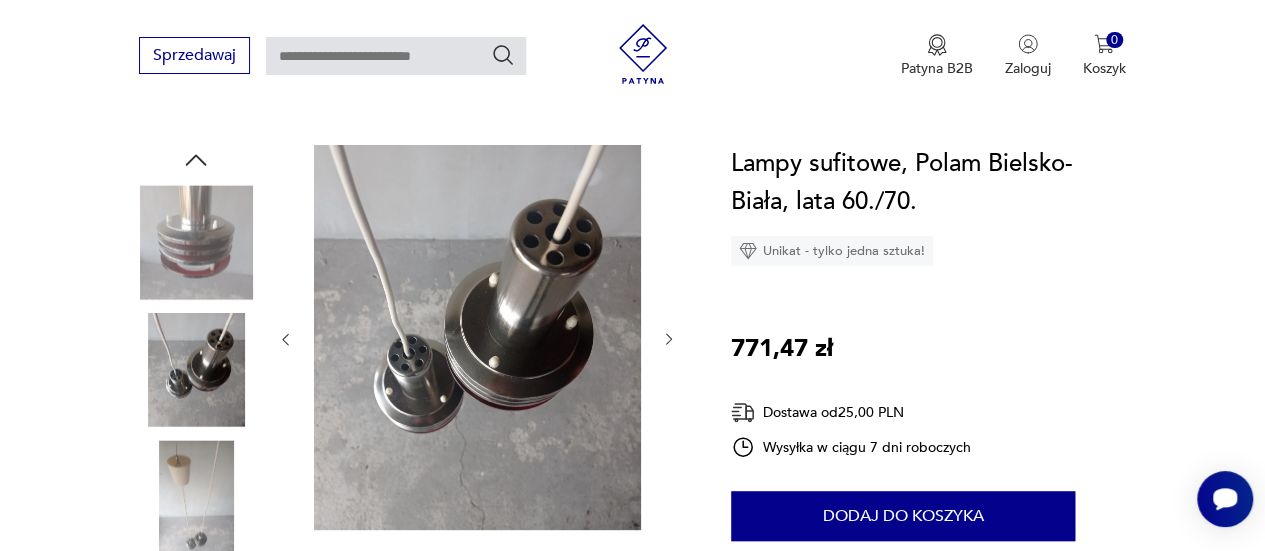 click at bounding box center (477, 339) 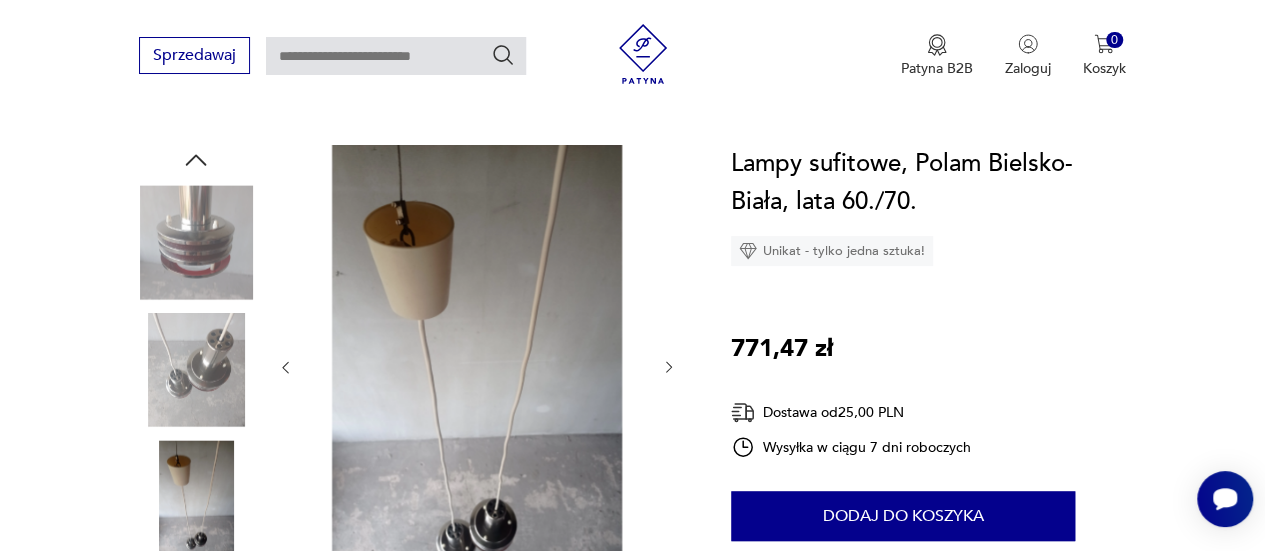 click at bounding box center [477, 367] 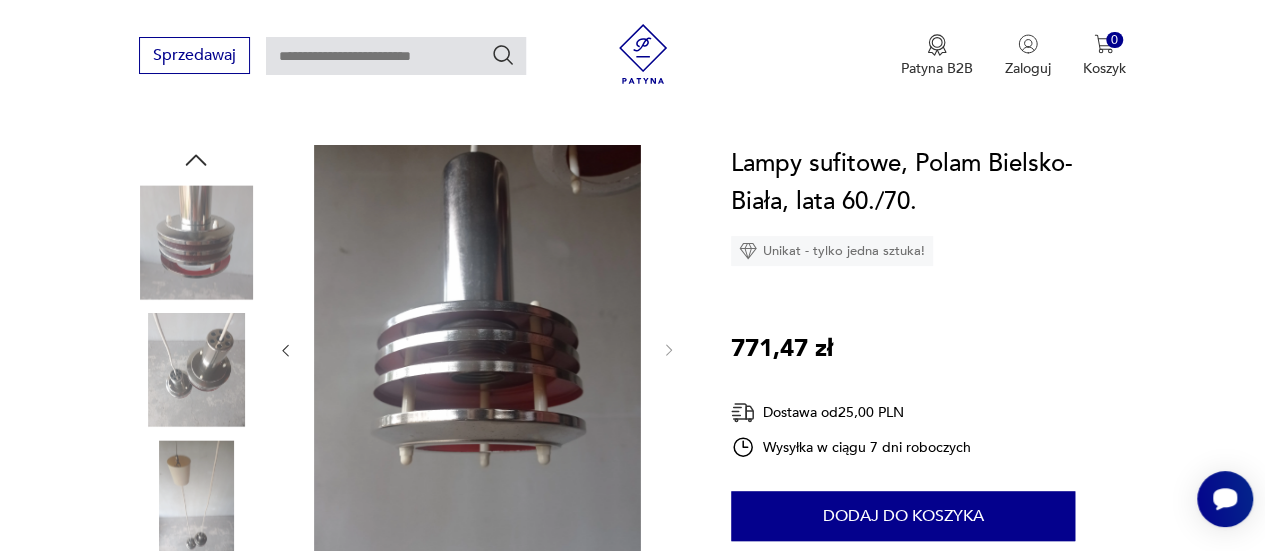 scroll, scrollTop: 452, scrollLeft: 0, axis: vertical 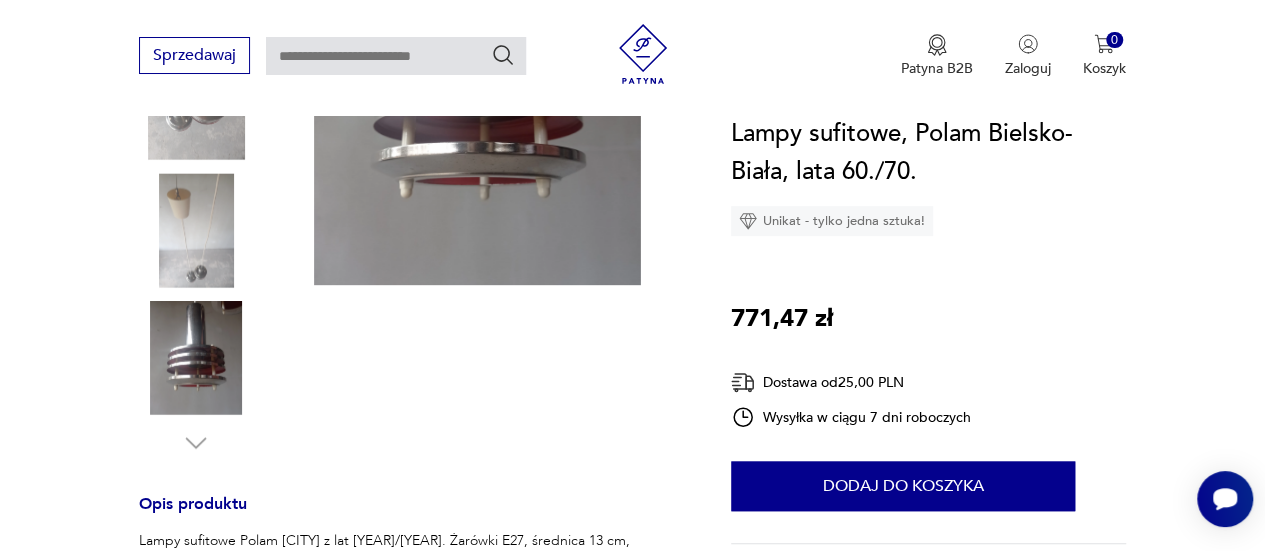 click at bounding box center (196, 358) 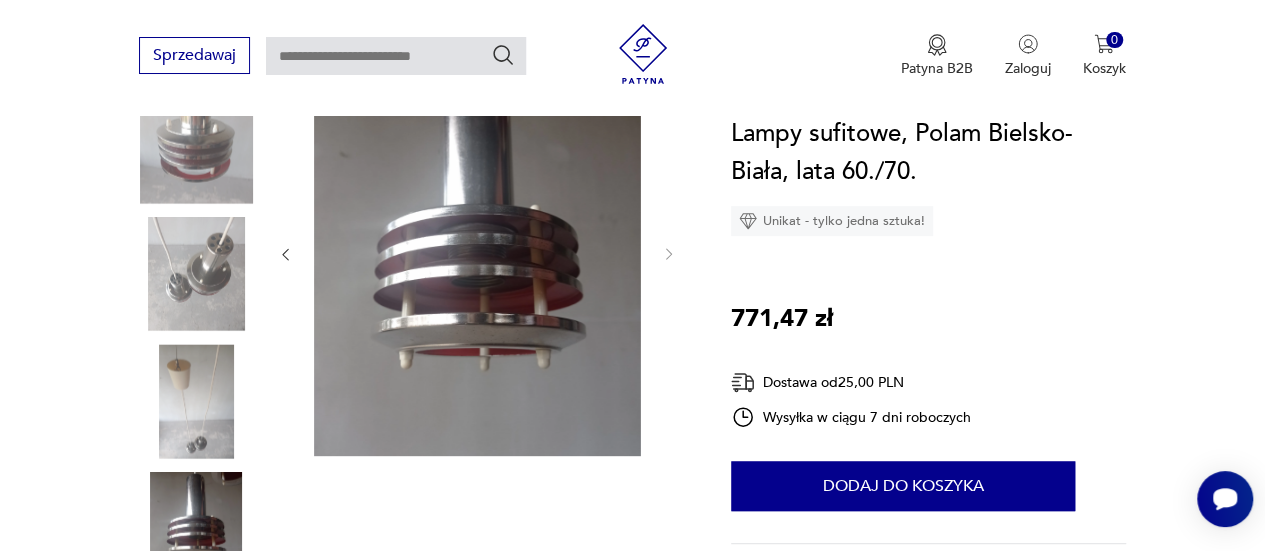 scroll, scrollTop: 280, scrollLeft: 0, axis: vertical 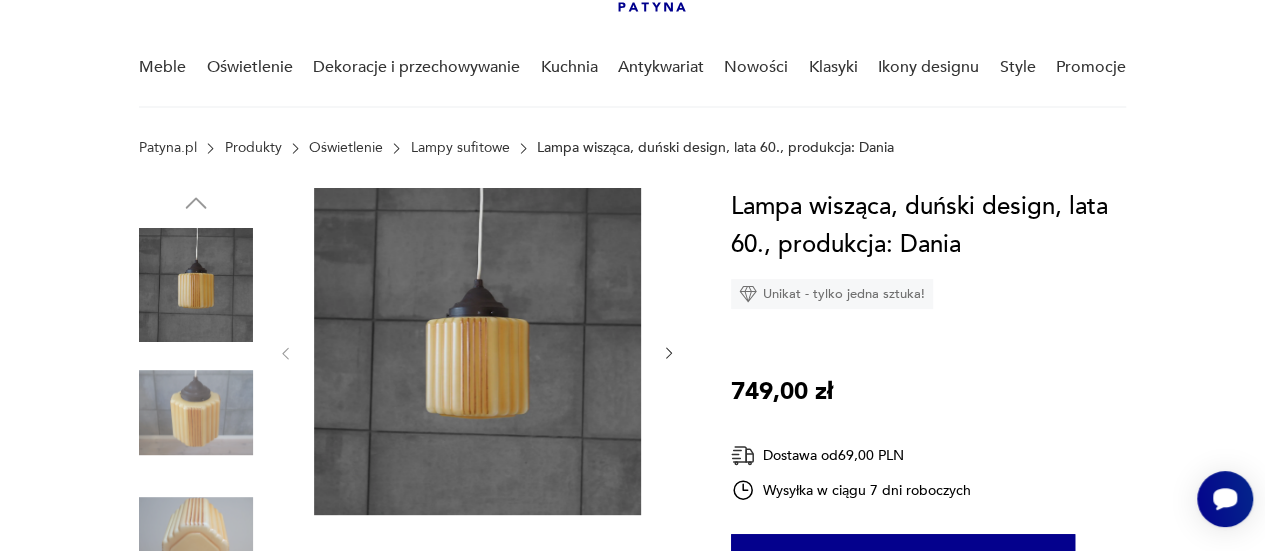 click at bounding box center [477, 351] 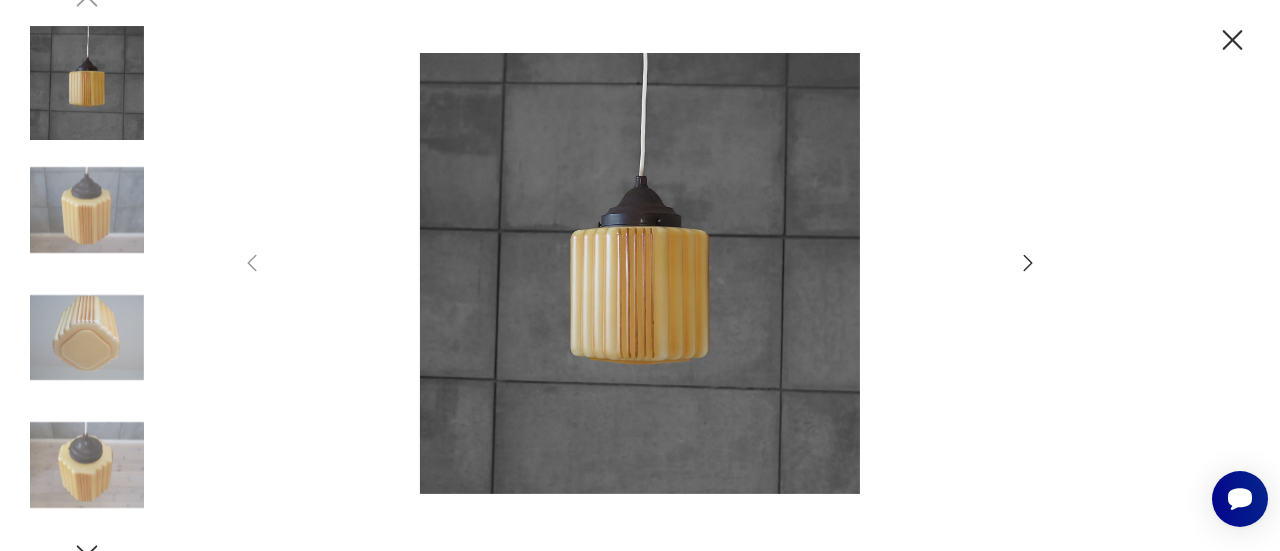 click 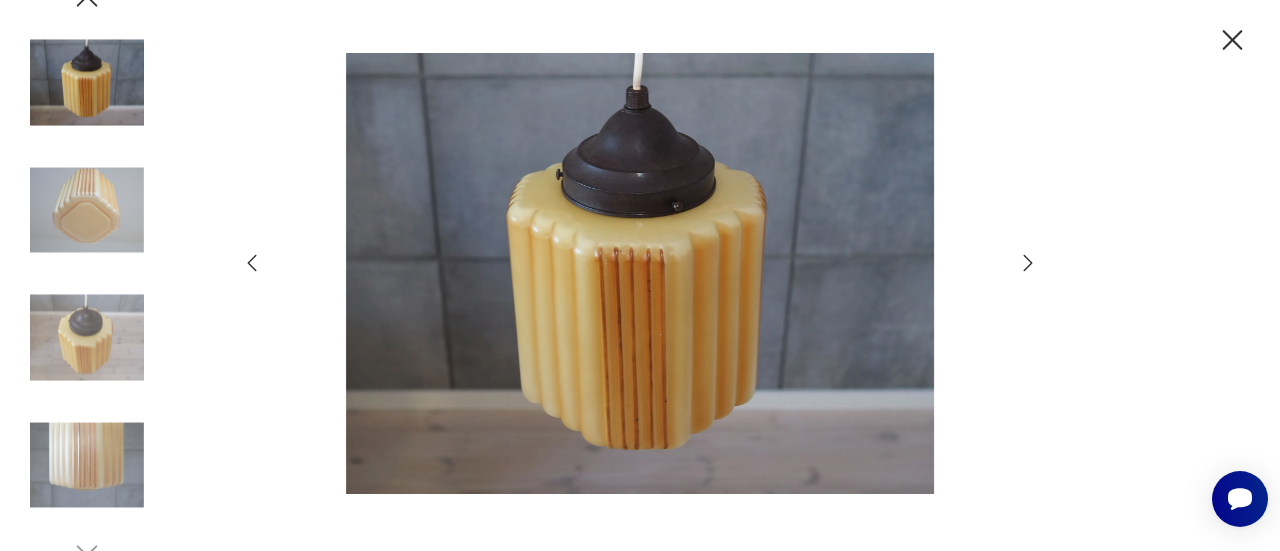 click 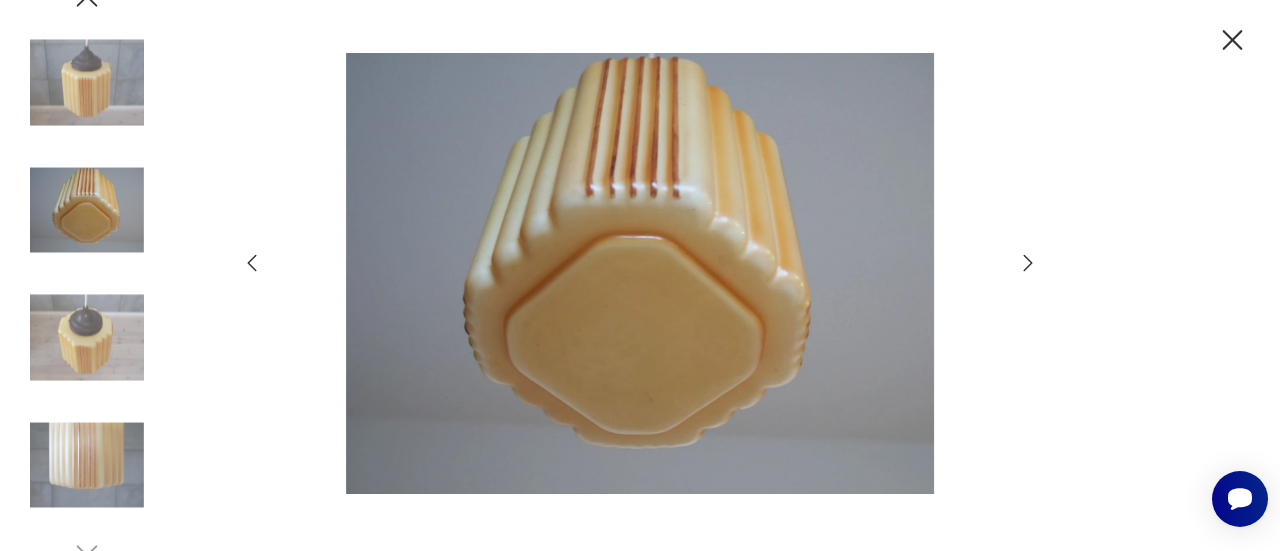 click 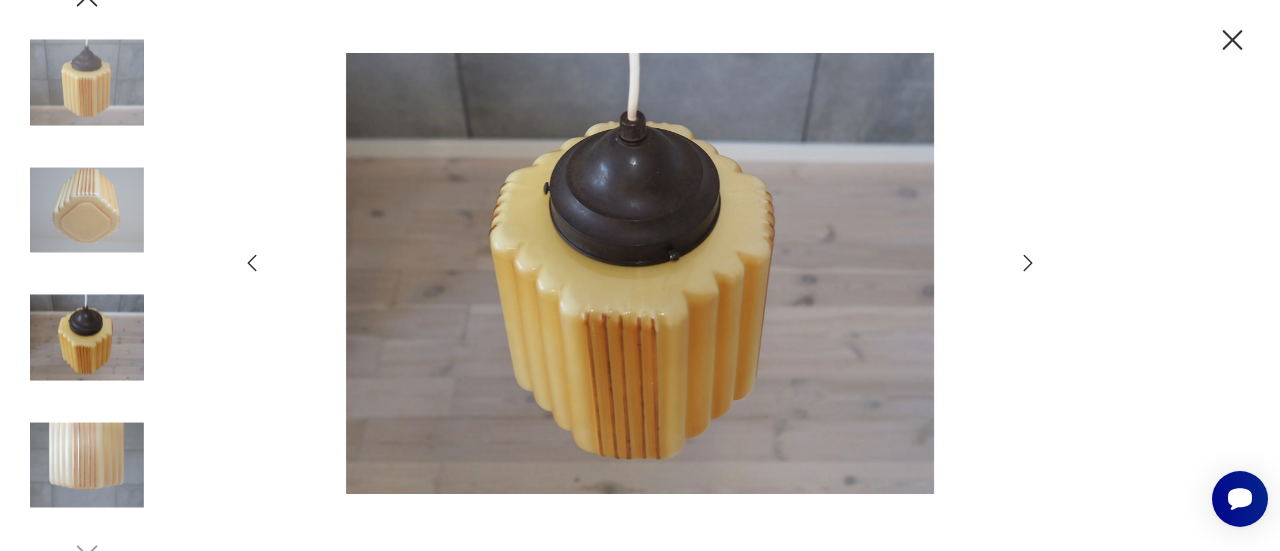 click 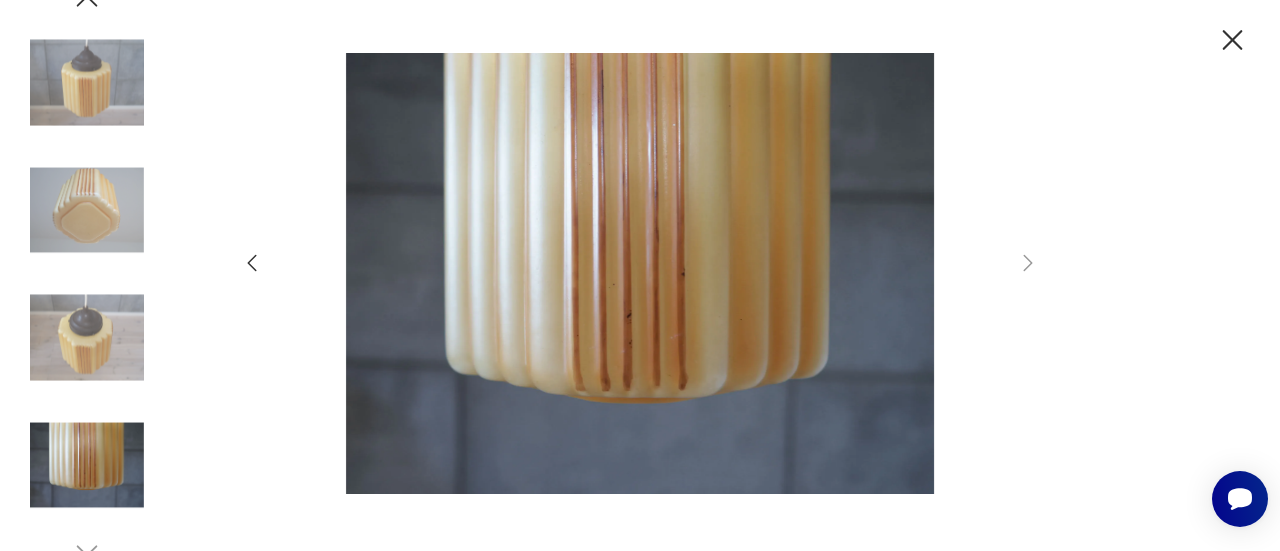click 